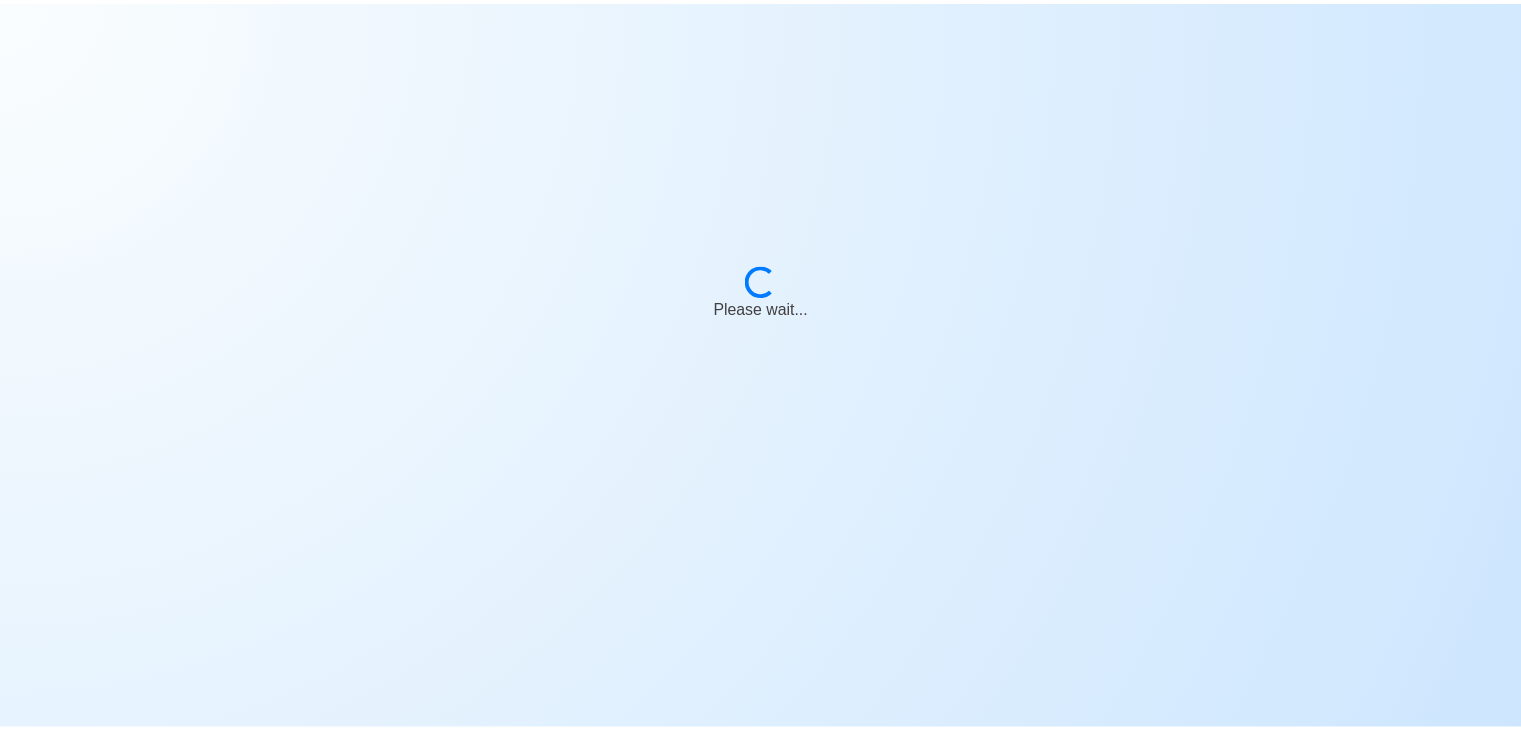 scroll, scrollTop: 0, scrollLeft: 0, axis: both 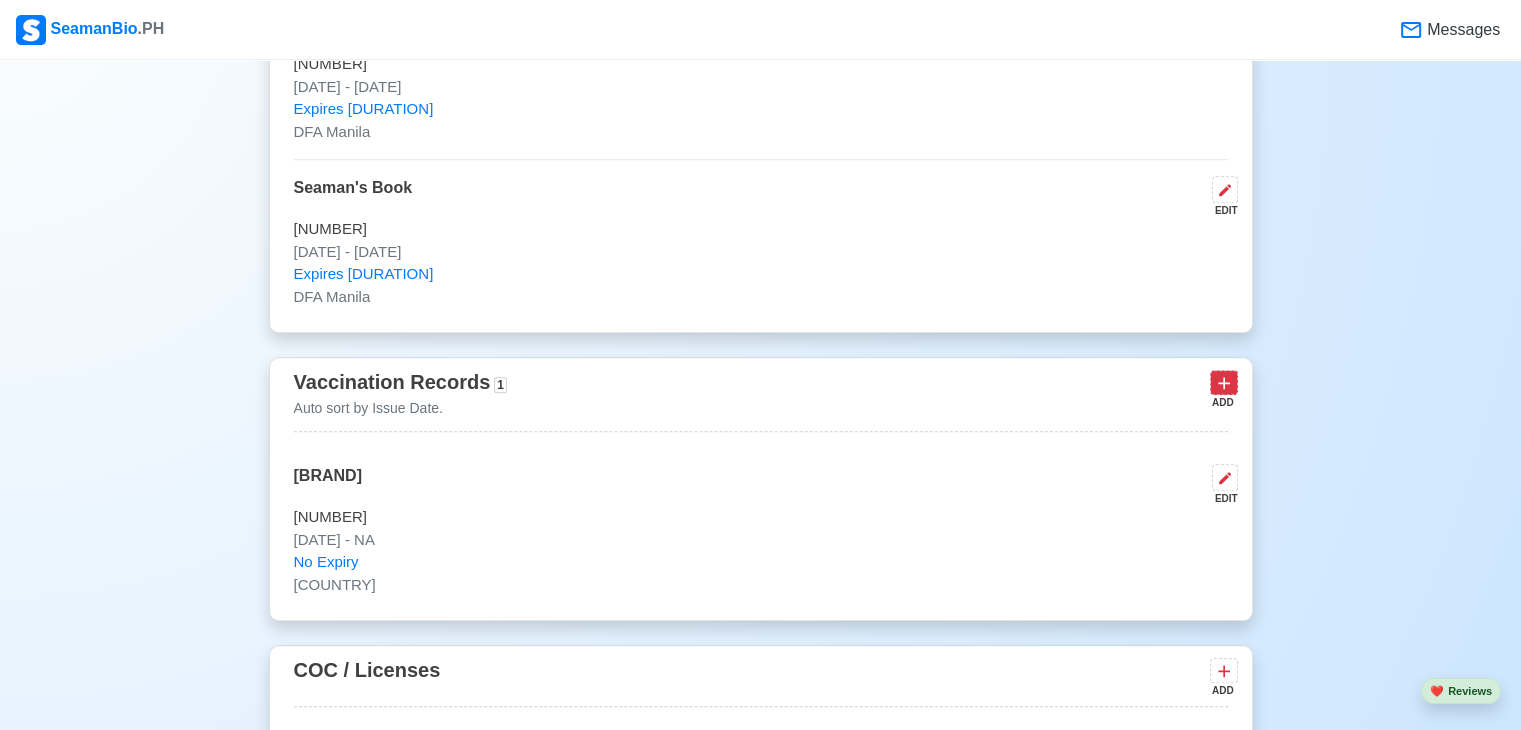 click 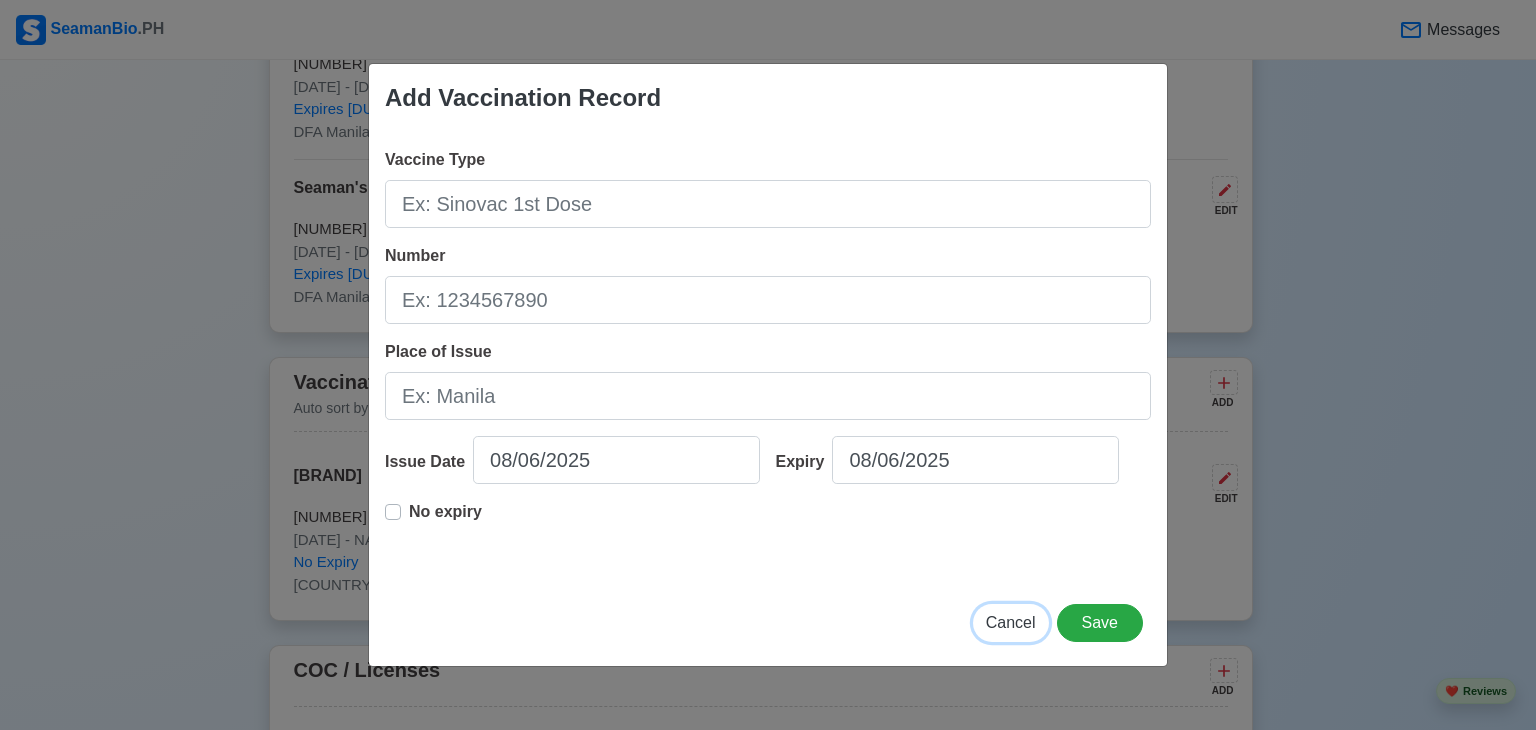 click on "Cancel" at bounding box center [1011, 622] 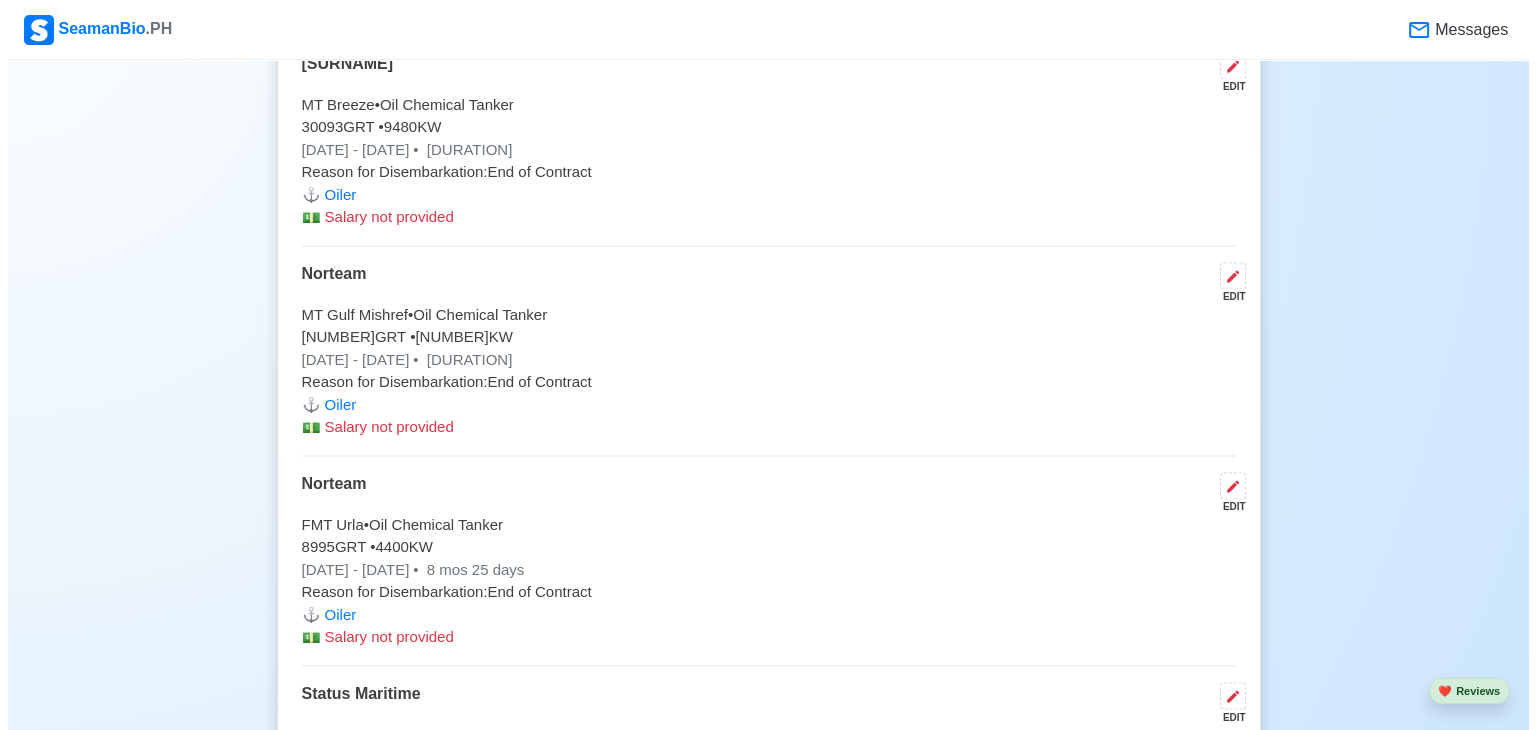 scroll, scrollTop: 2866, scrollLeft: 0, axis: vertical 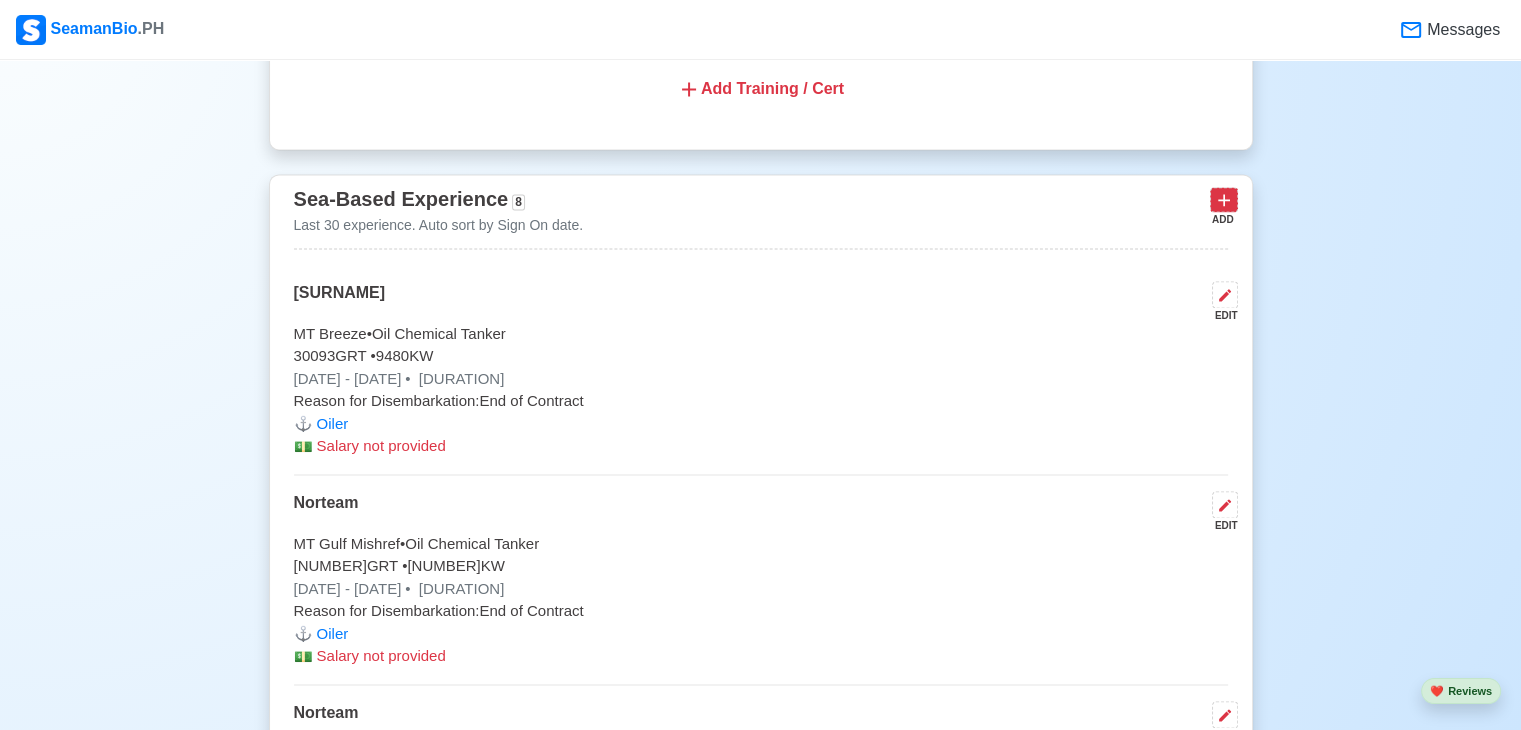click 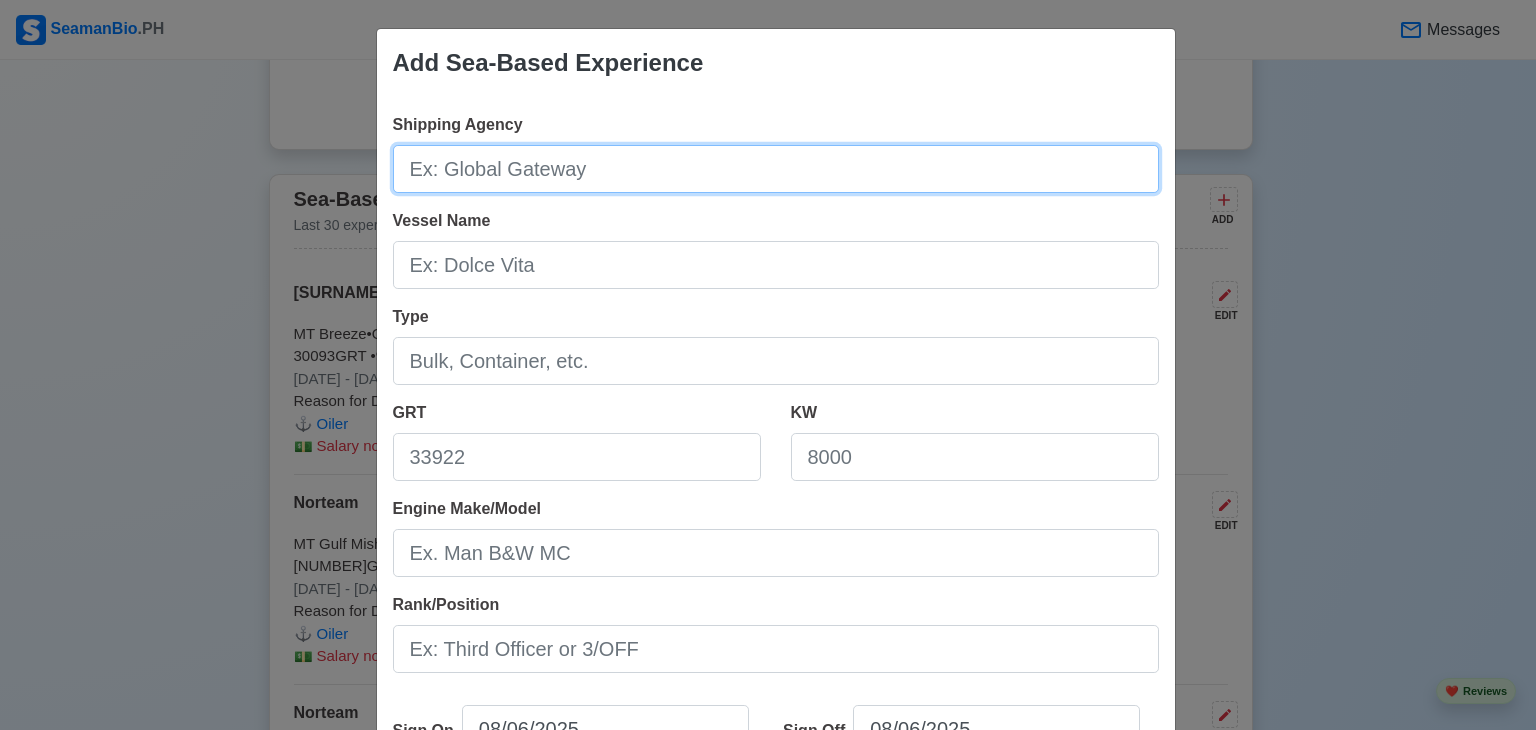 click on "Shipping Agency" at bounding box center [776, 169] 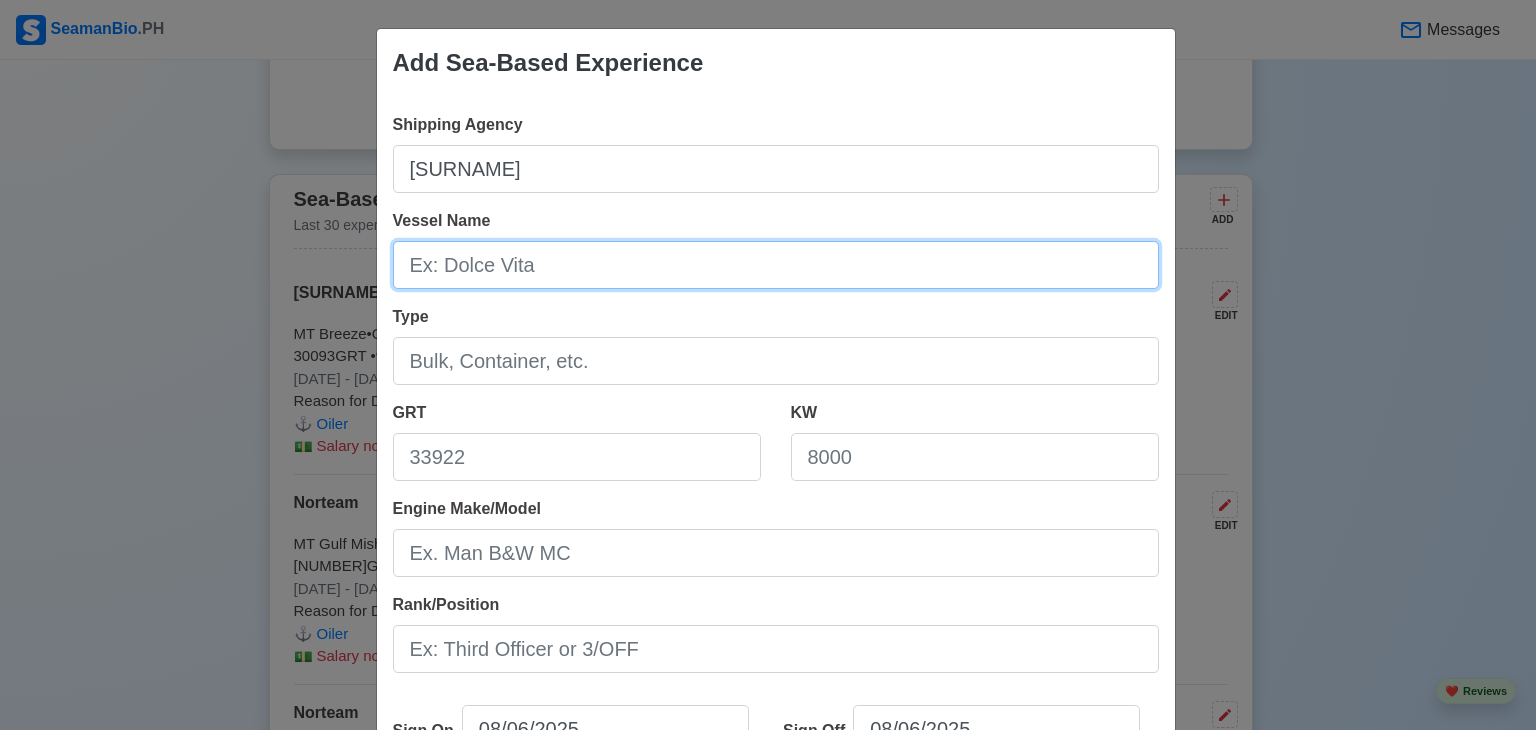 click on "Vessel Name" at bounding box center (776, 265) 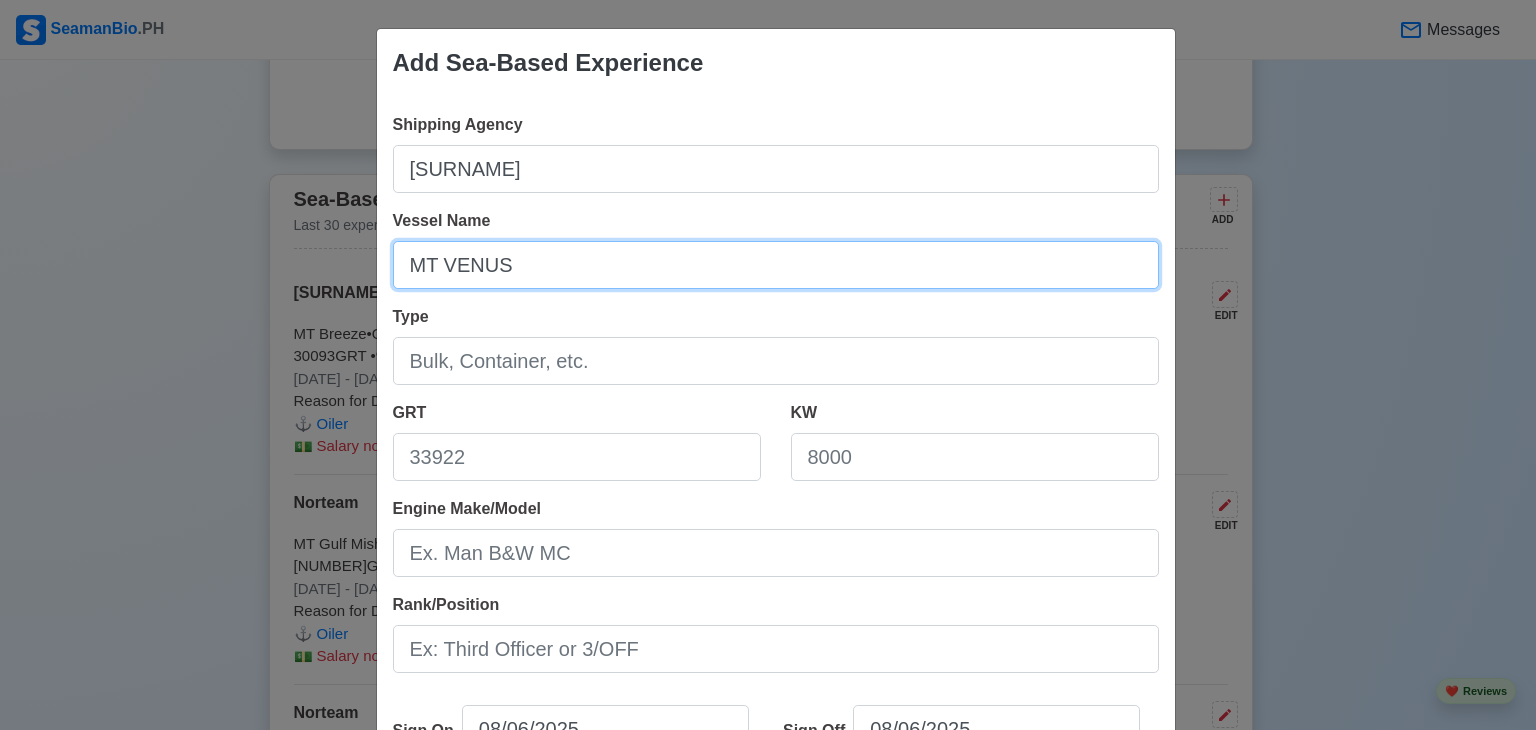 type on "MT VENUS" 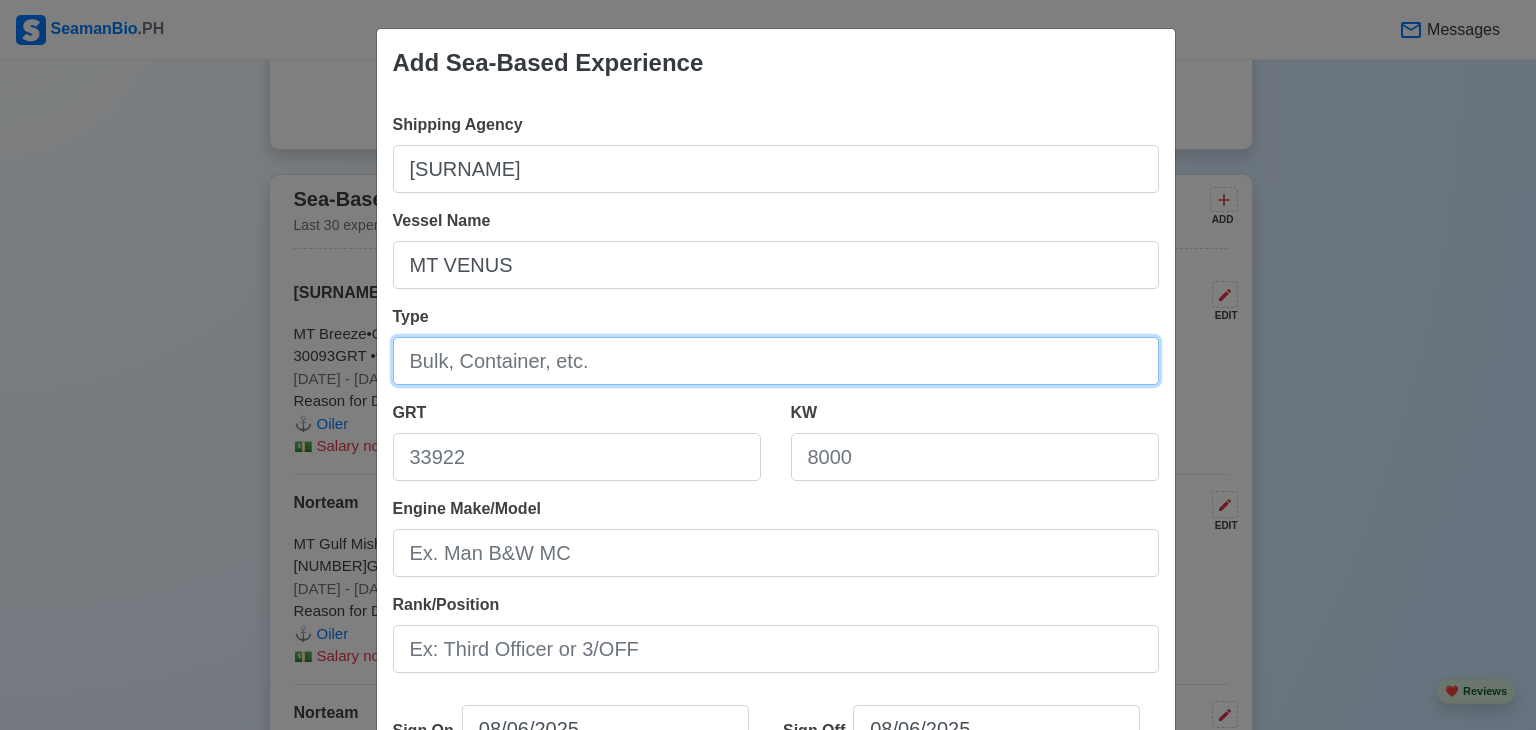 click on "Type" at bounding box center [776, 361] 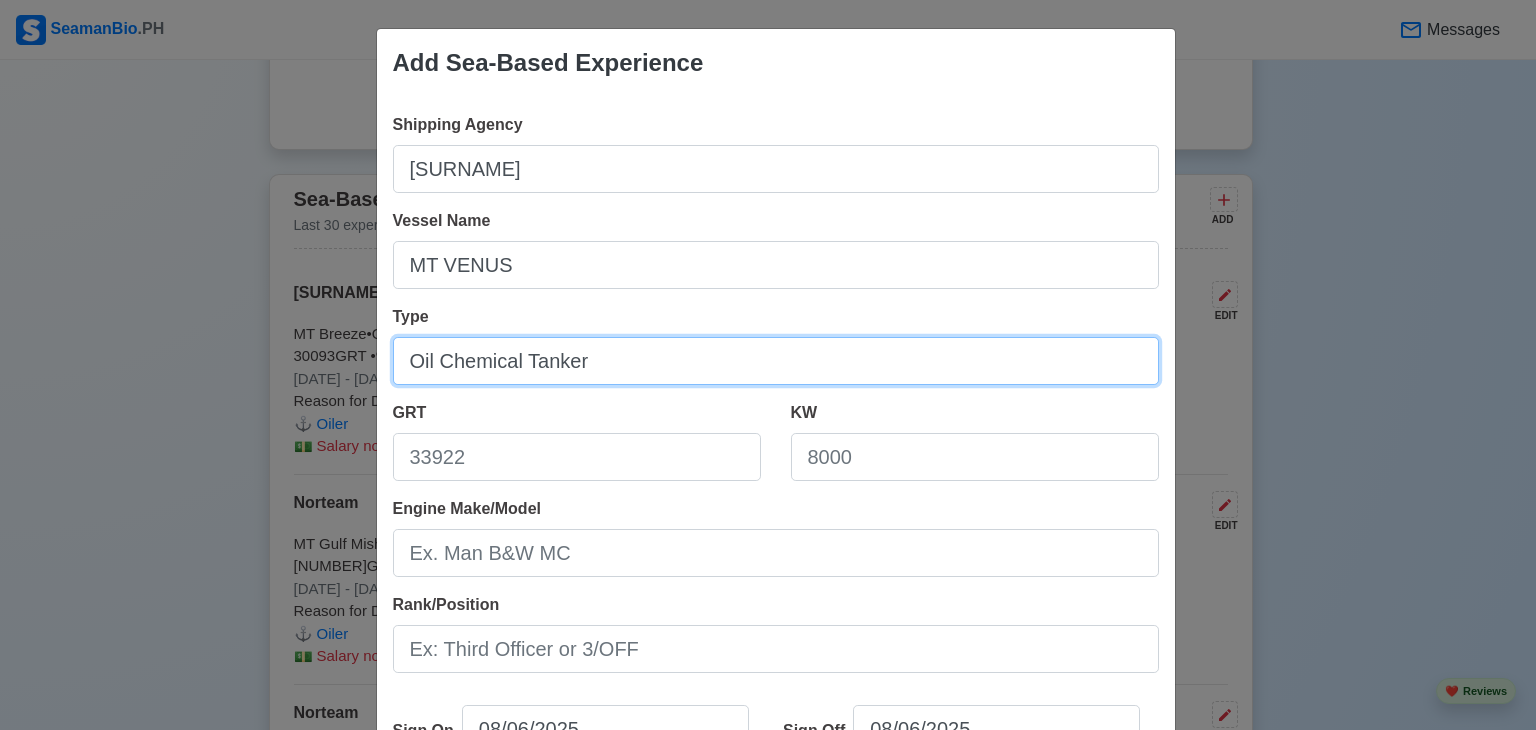 type on "Oil Chemical Tanker" 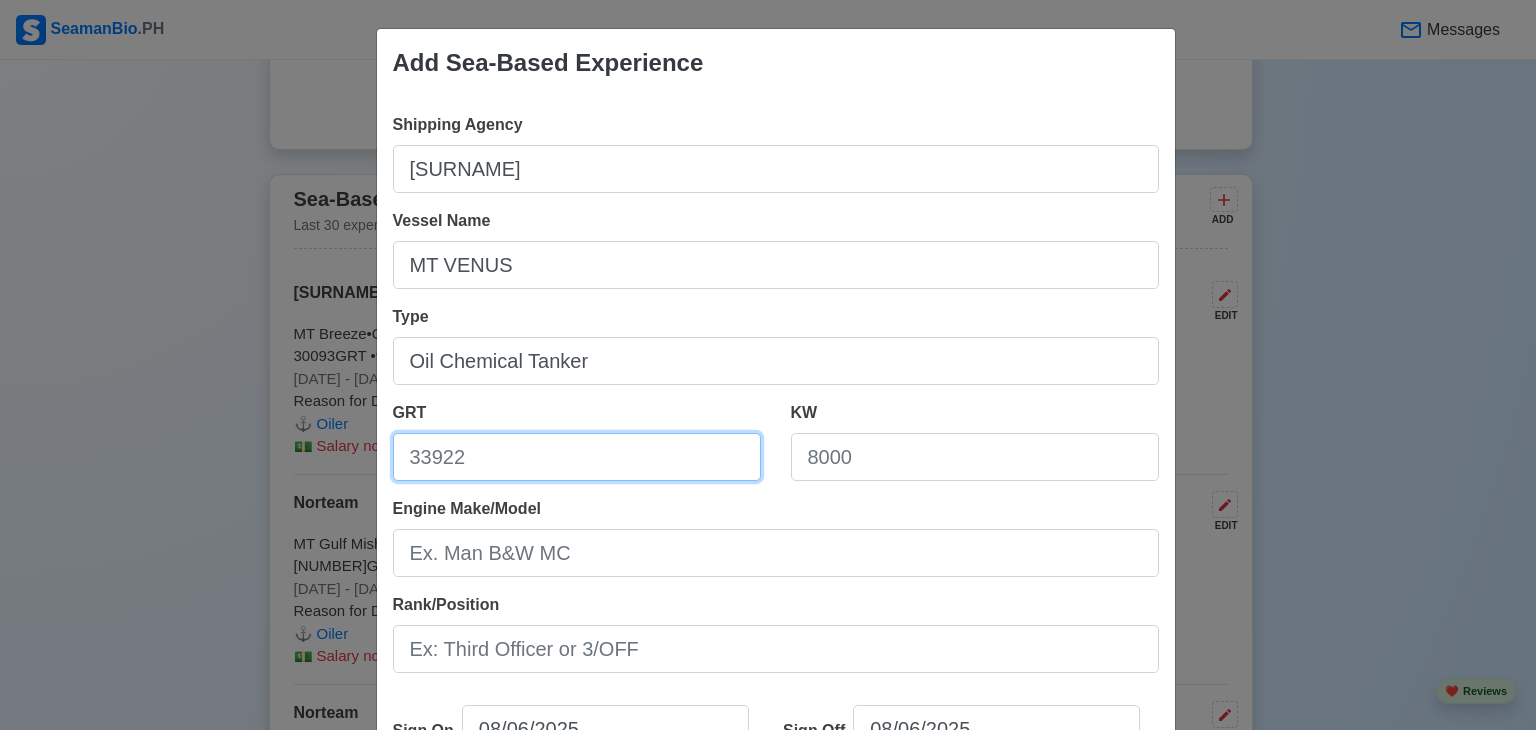 click on "GRT" at bounding box center [577, 457] 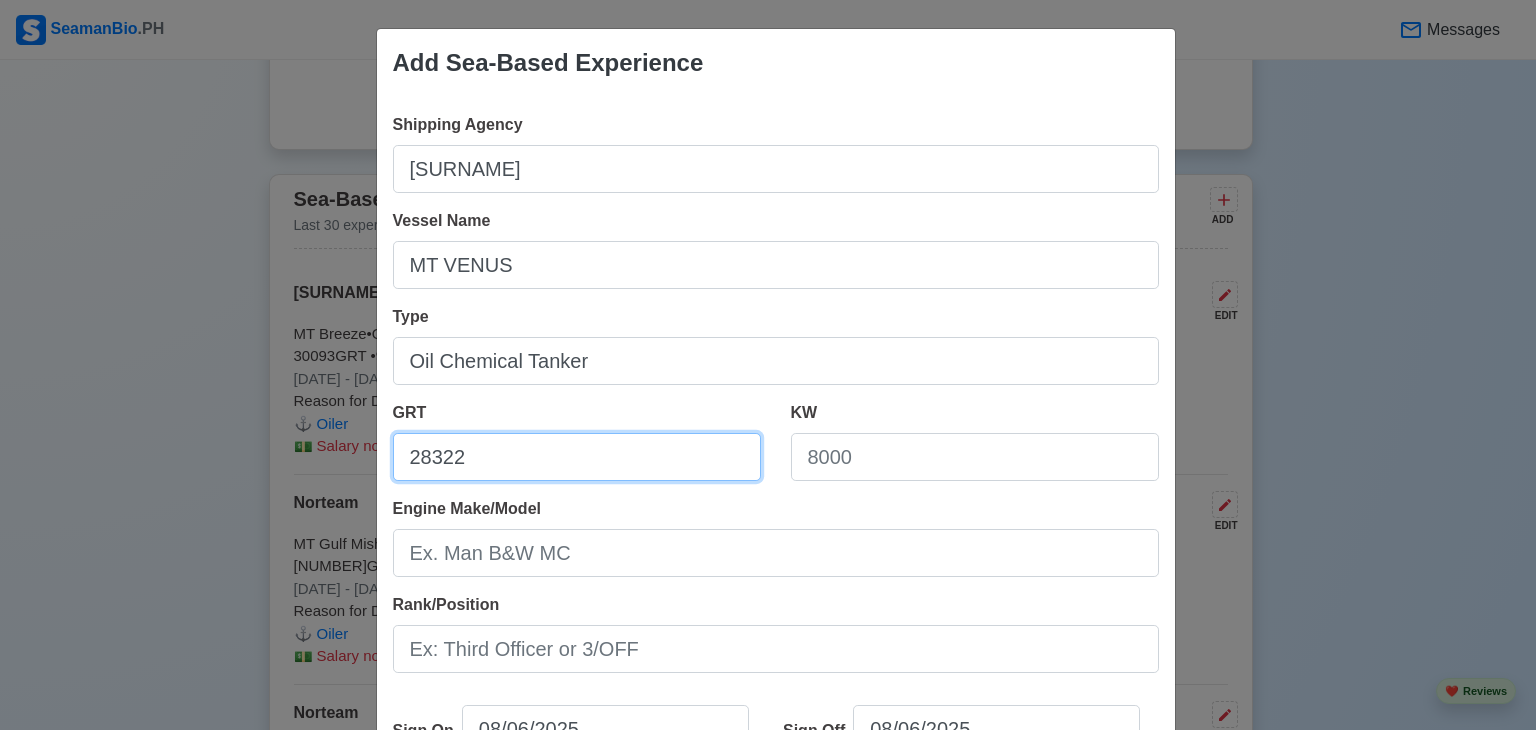 type on "28322" 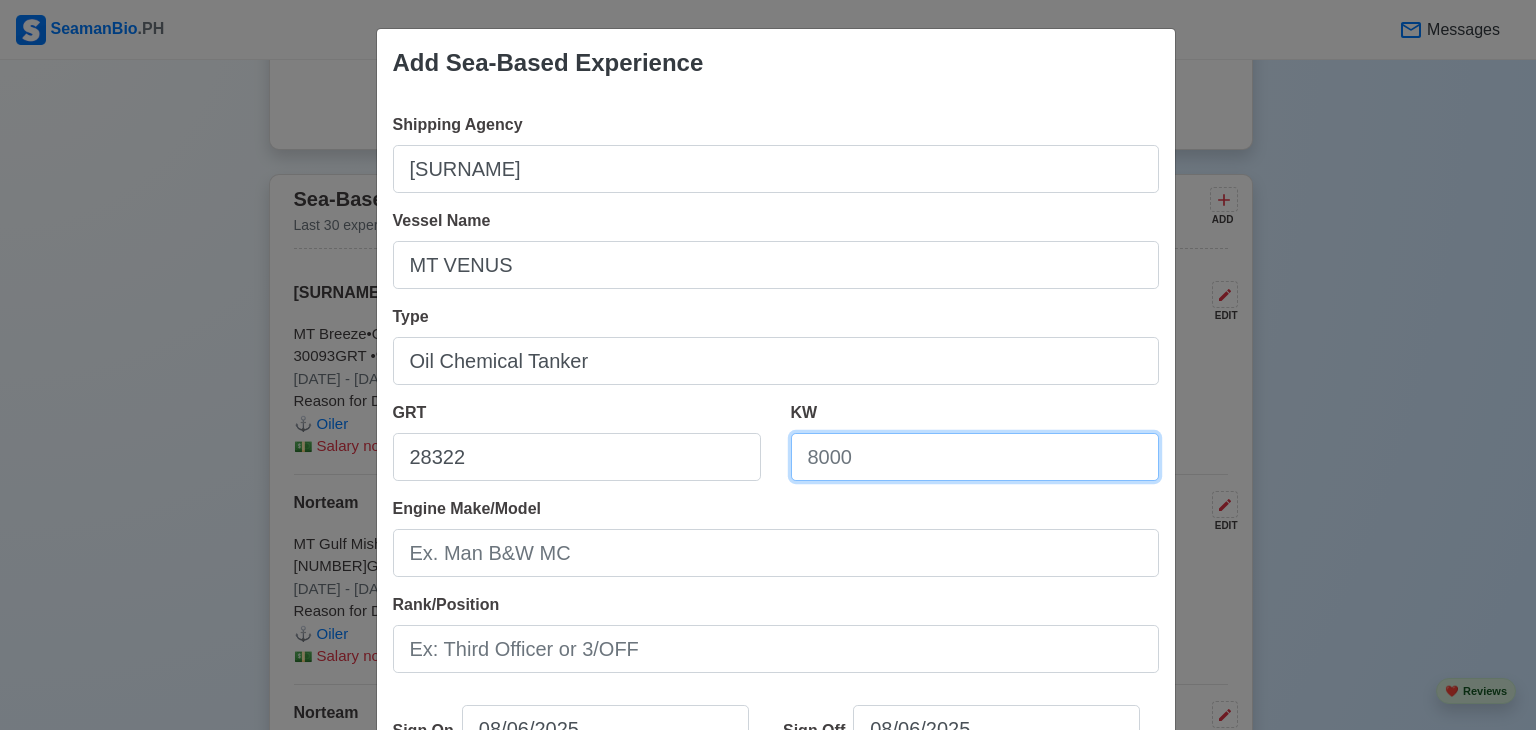 click on "KW" at bounding box center (975, 457) 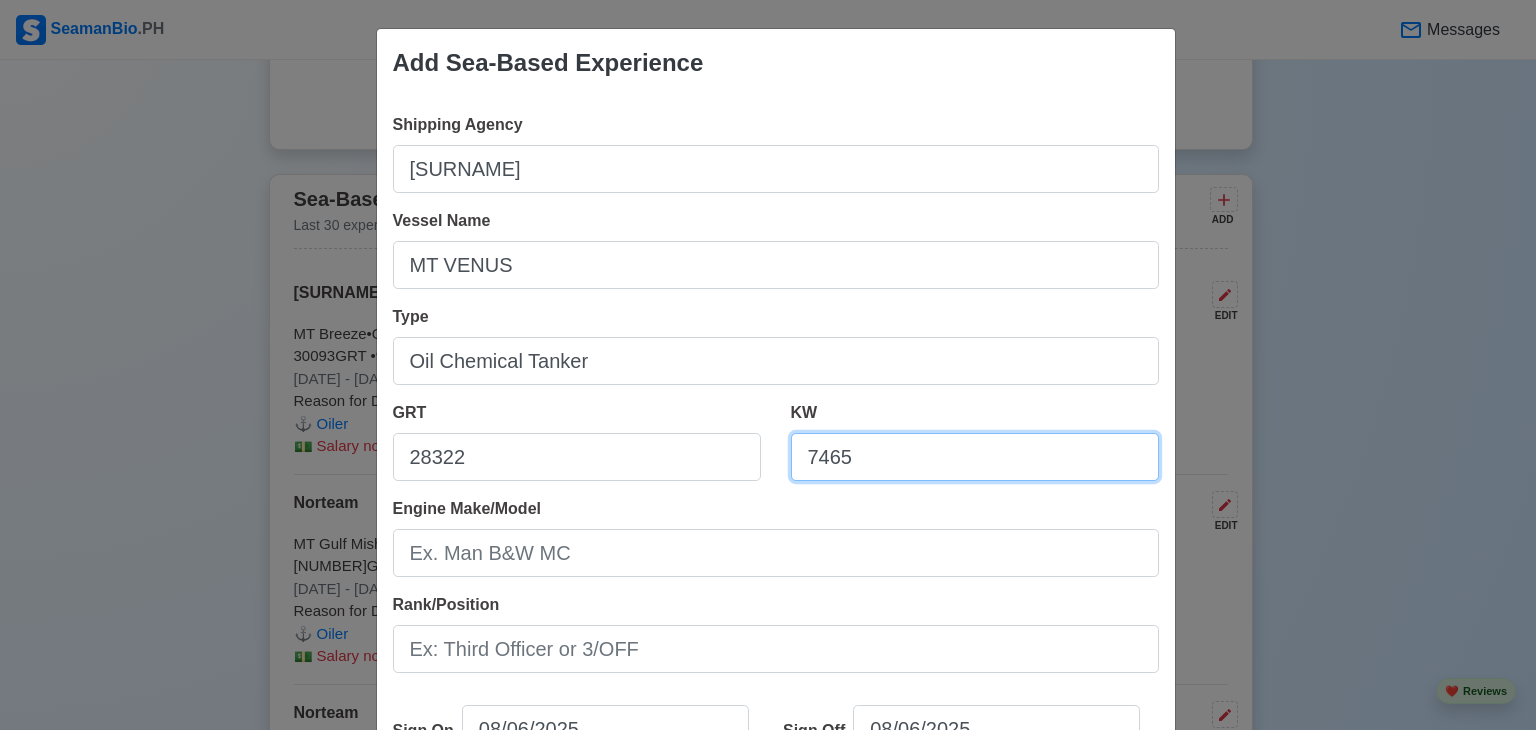type on "7465" 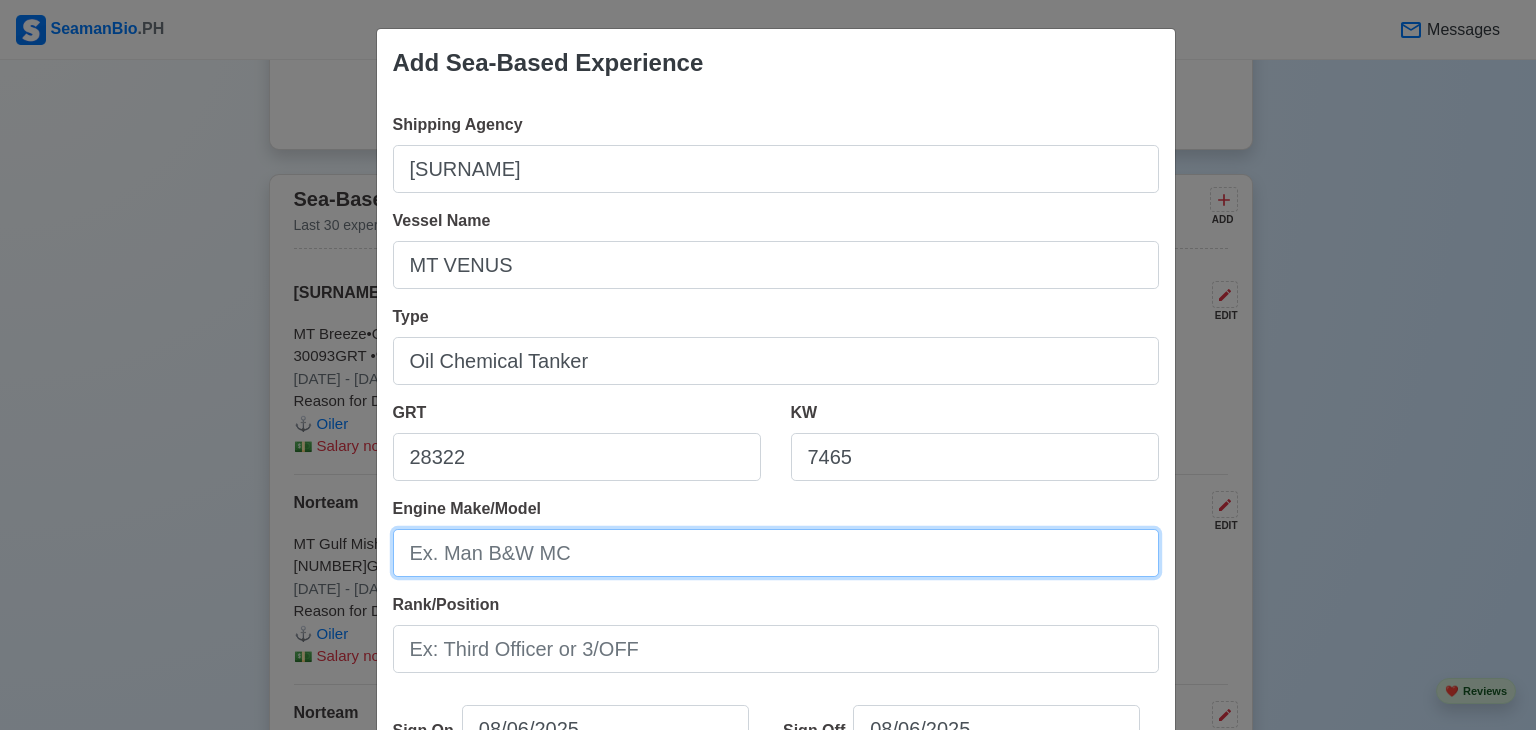 click on "Engine Make/Model" at bounding box center [776, 553] 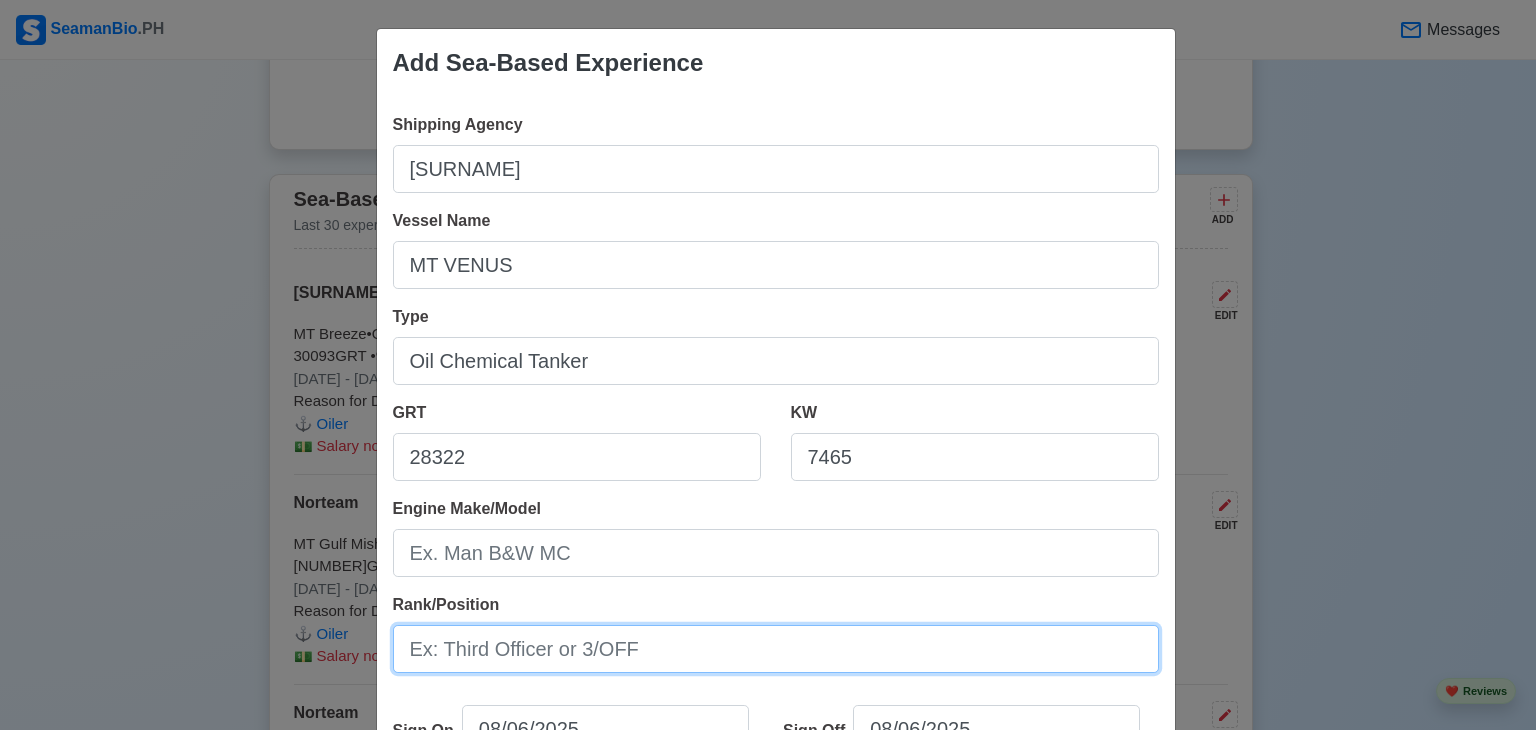 click on "Rank/Position" at bounding box center [776, 649] 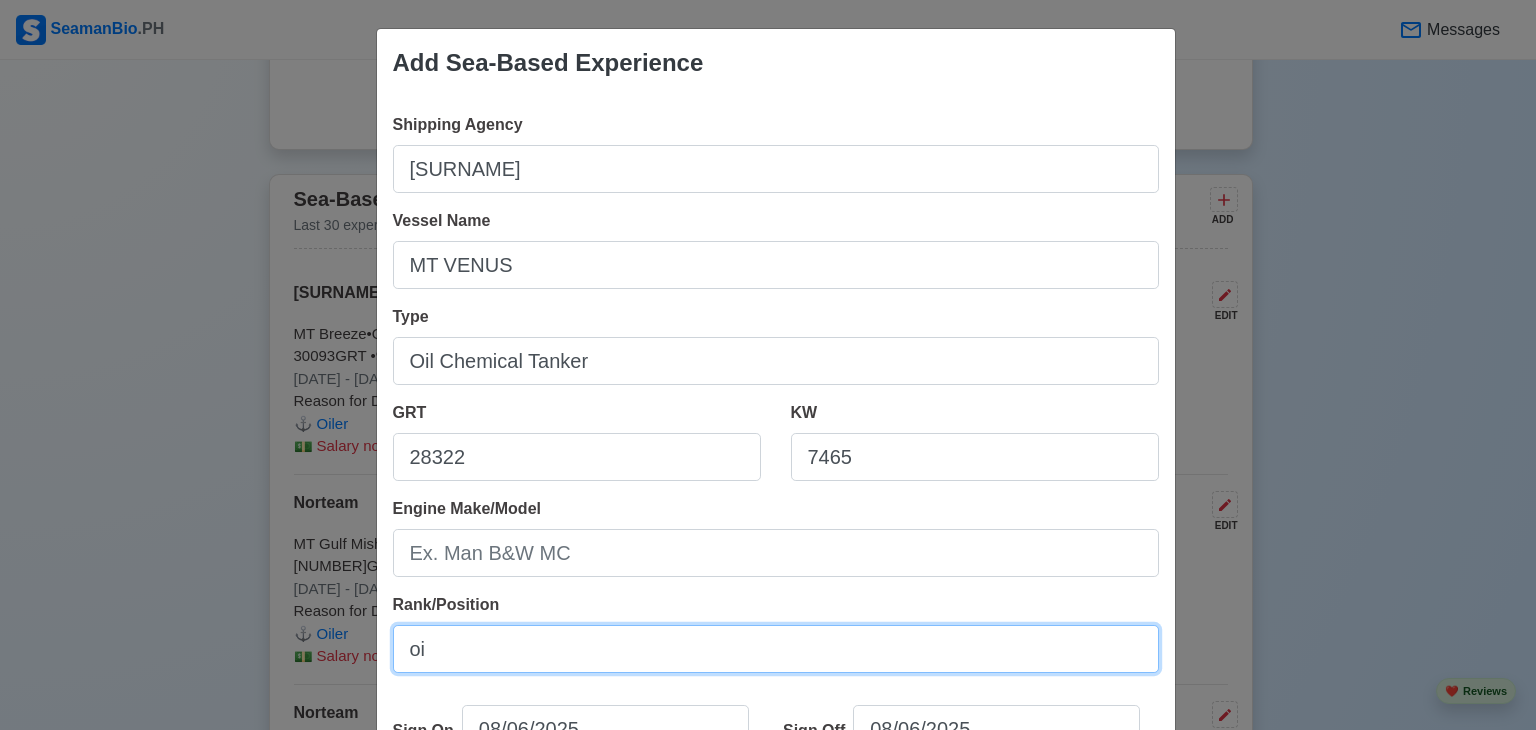 type on "o" 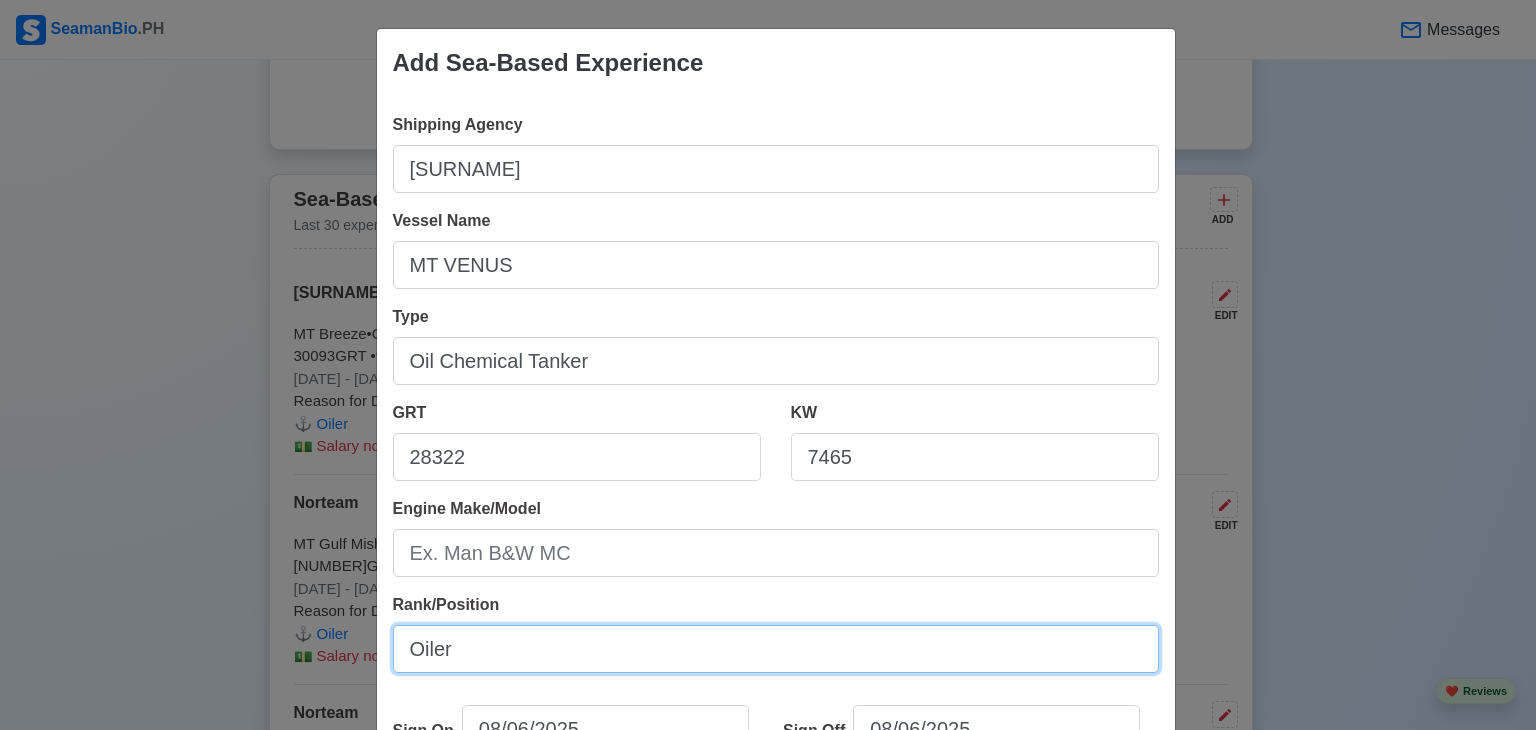 type on "Oiler" 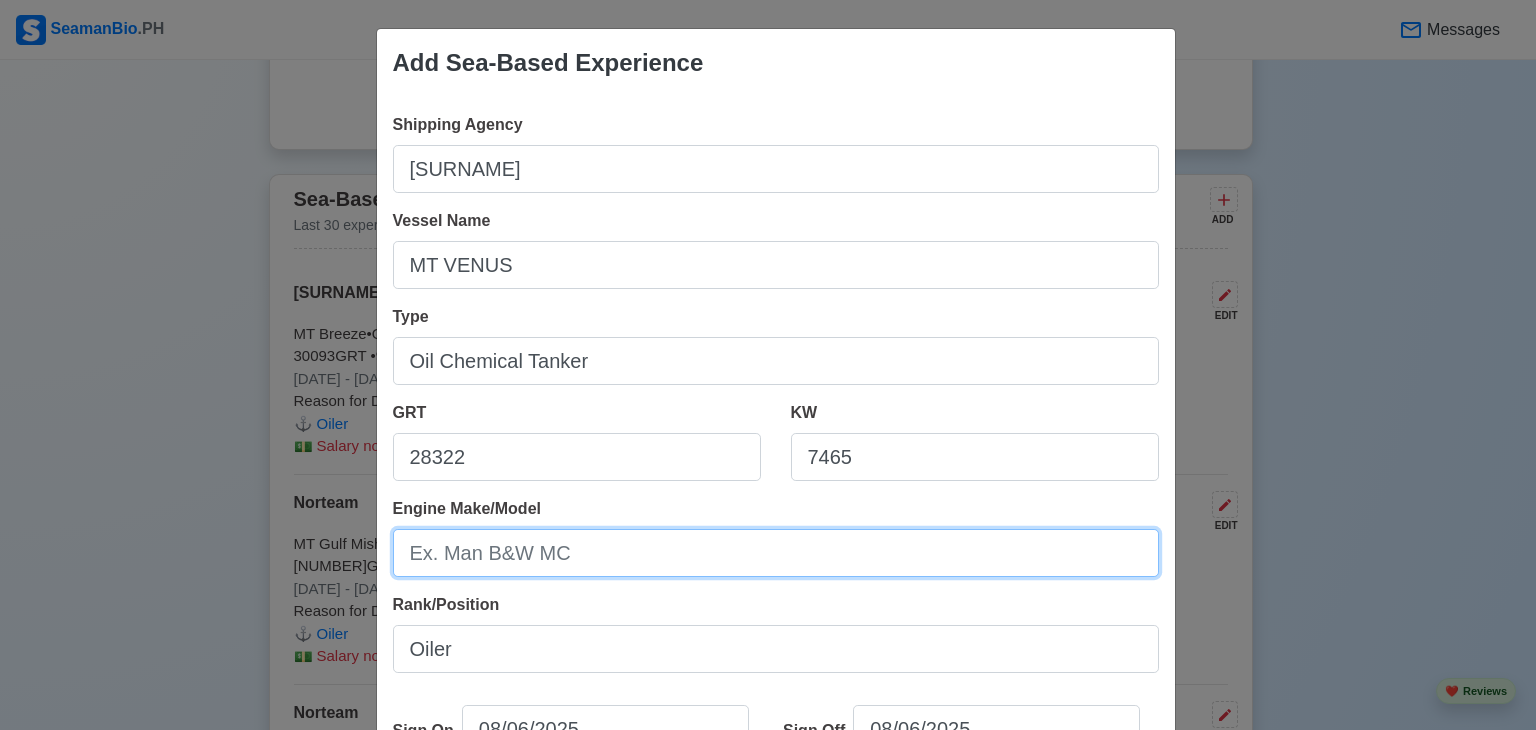click on "Engine Make/Model" at bounding box center (776, 553) 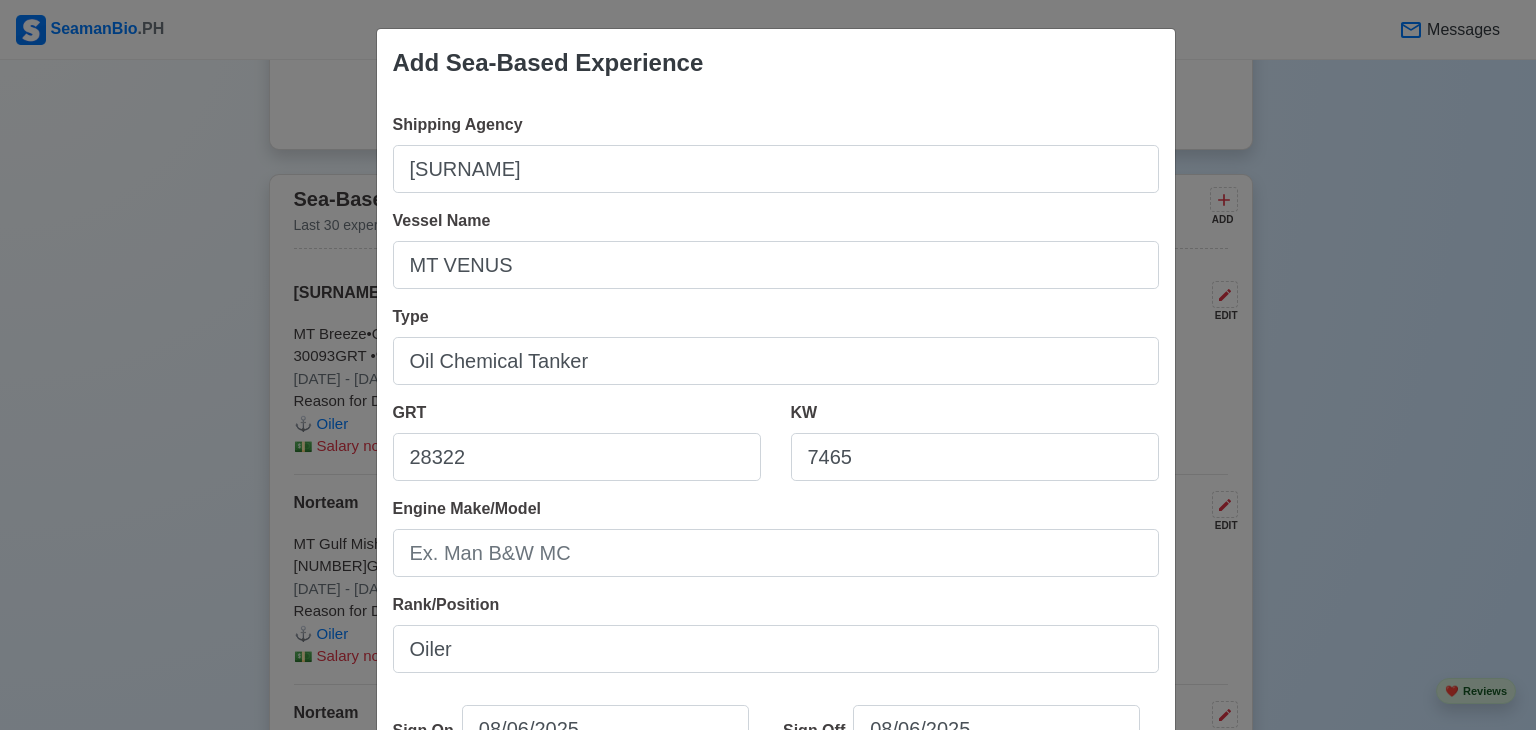 click on "Rank/Position Oiler" at bounding box center (776, 633) 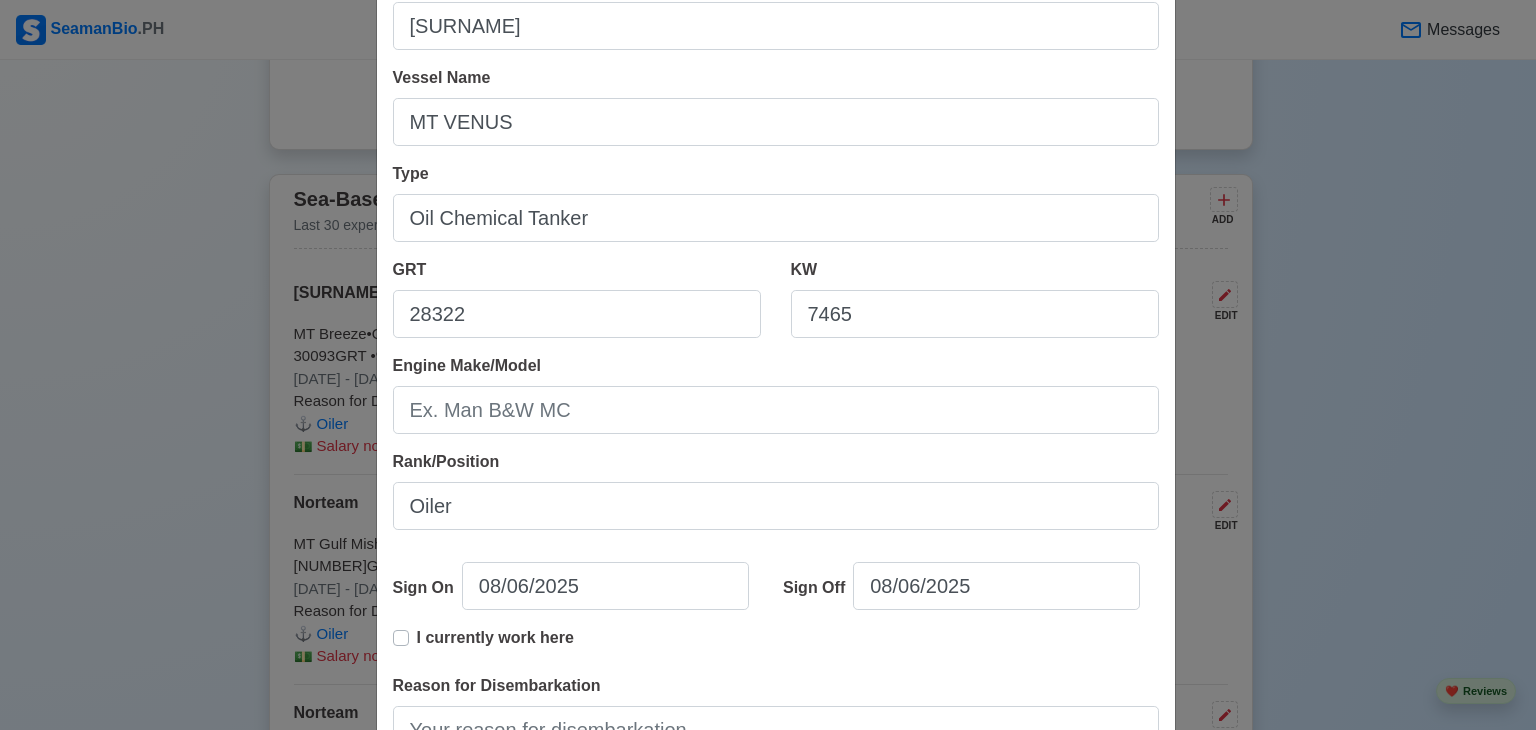 scroll, scrollTop: 152, scrollLeft: 0, axis: vertical 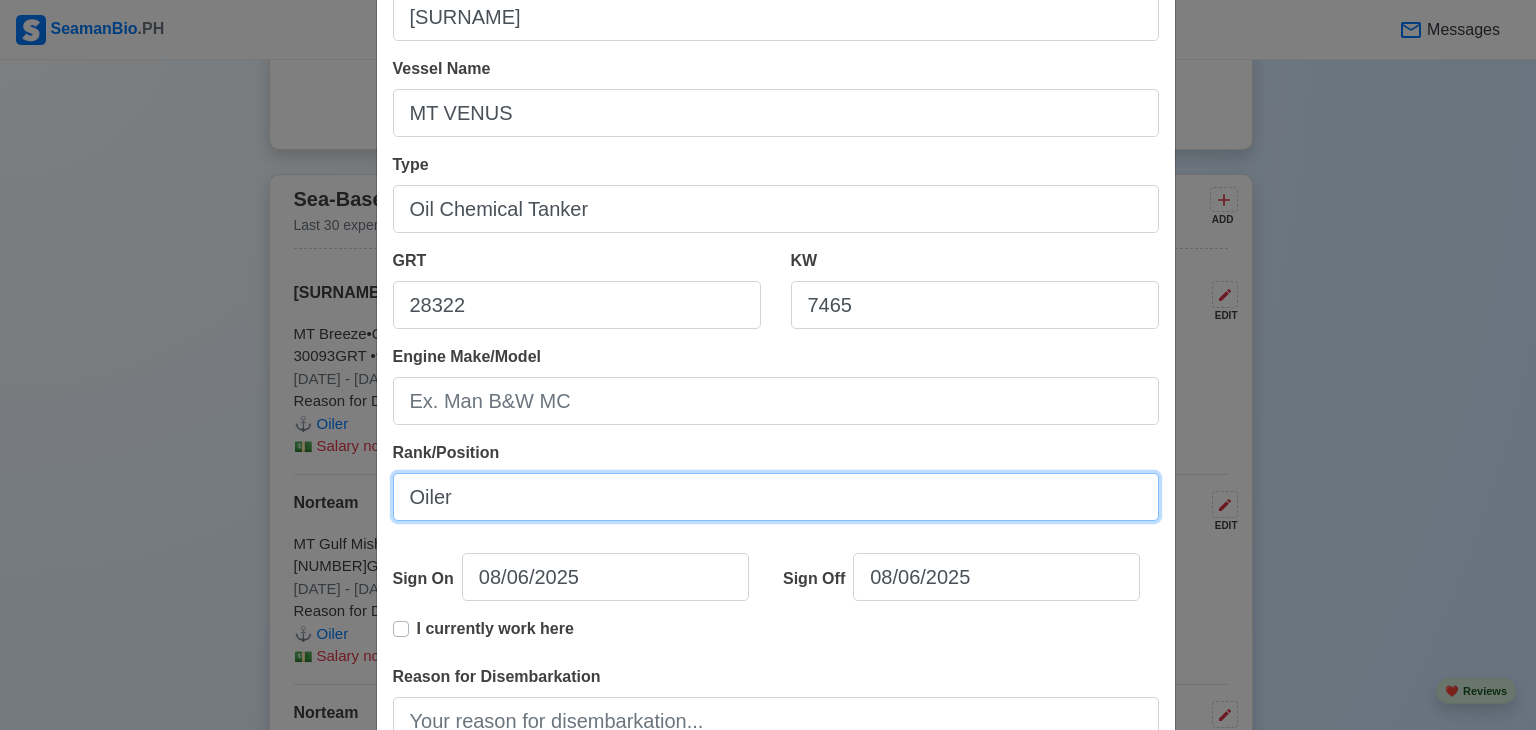 click on "Oiler" at bounding box center (776, 497) 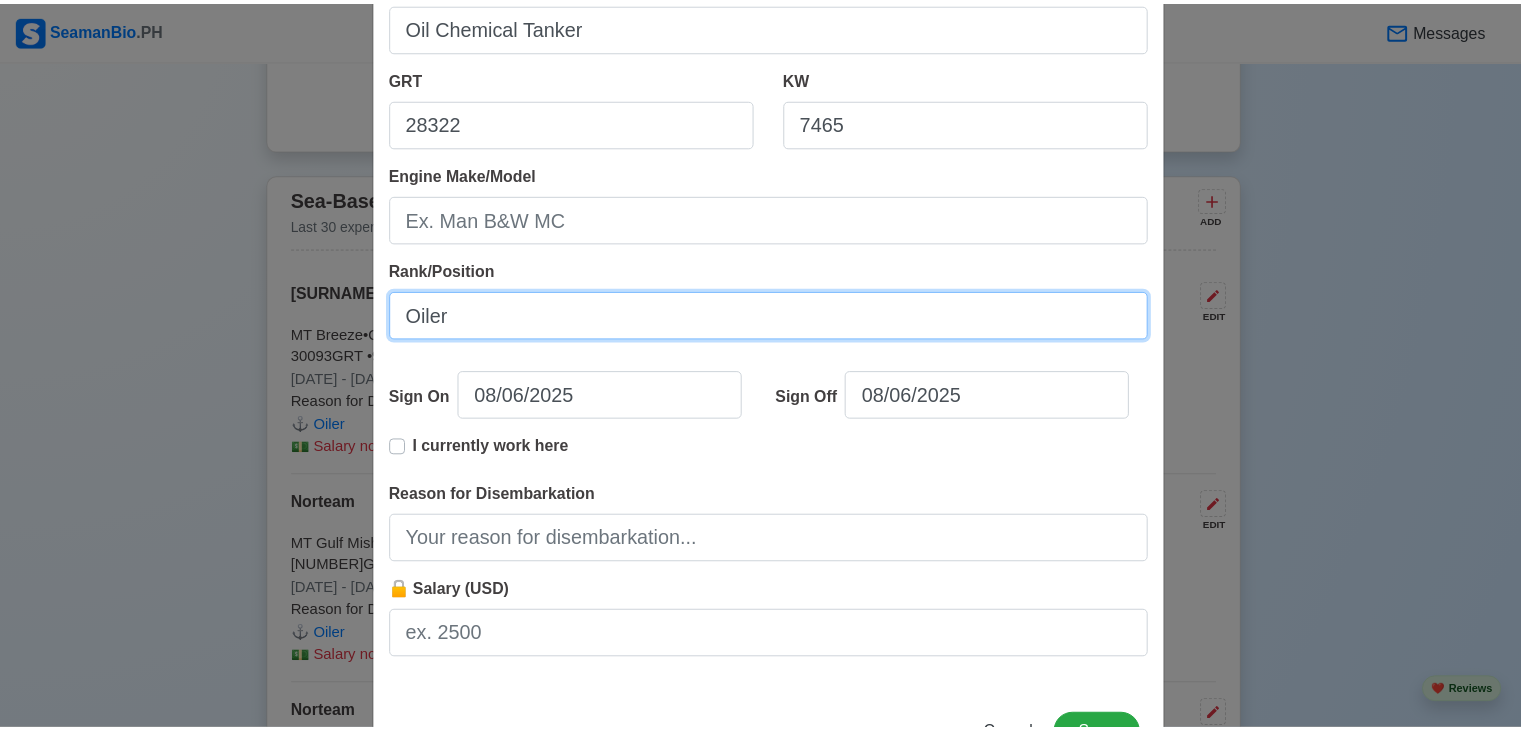 scroll, scrollTop: 403, scrollLeft: 0, axis: vertical 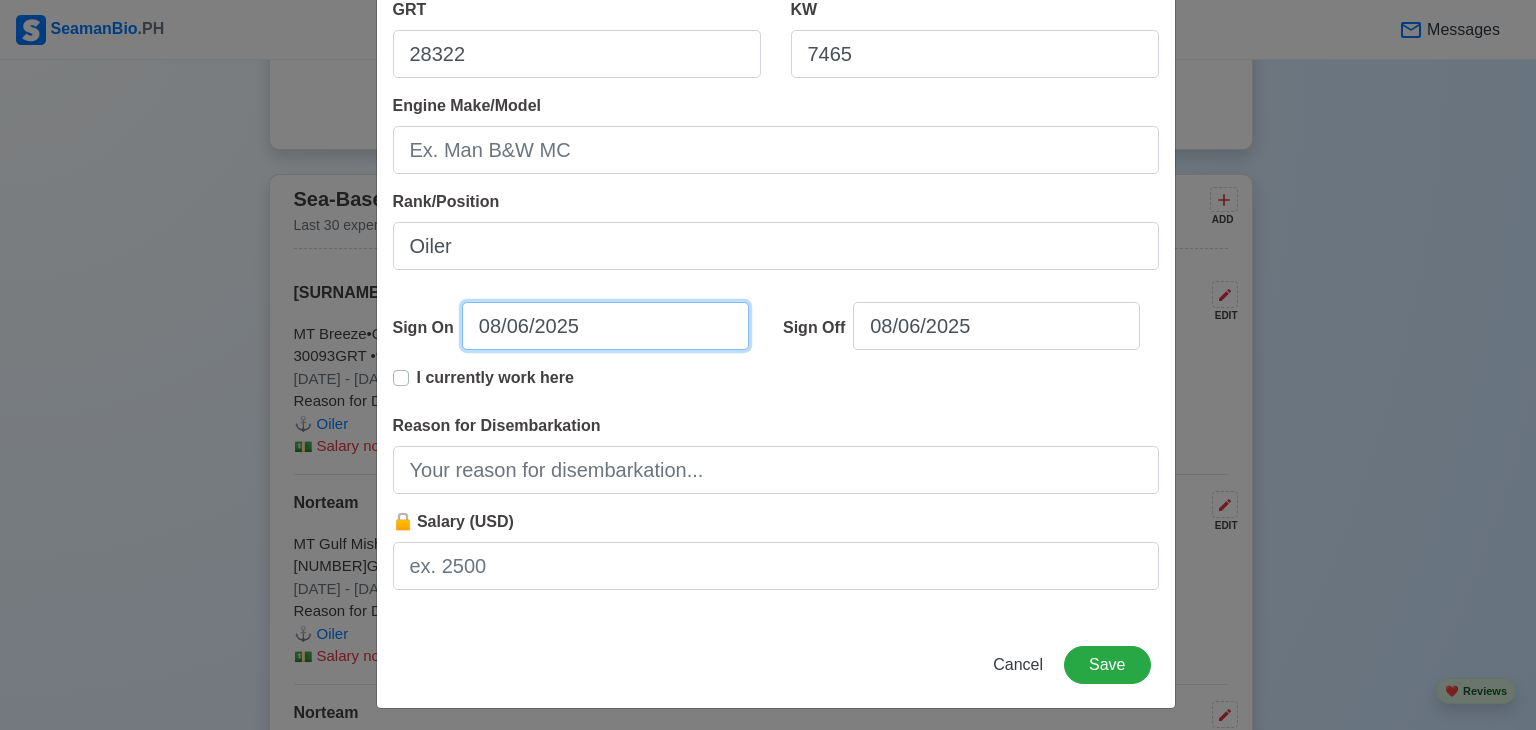 select on "****" 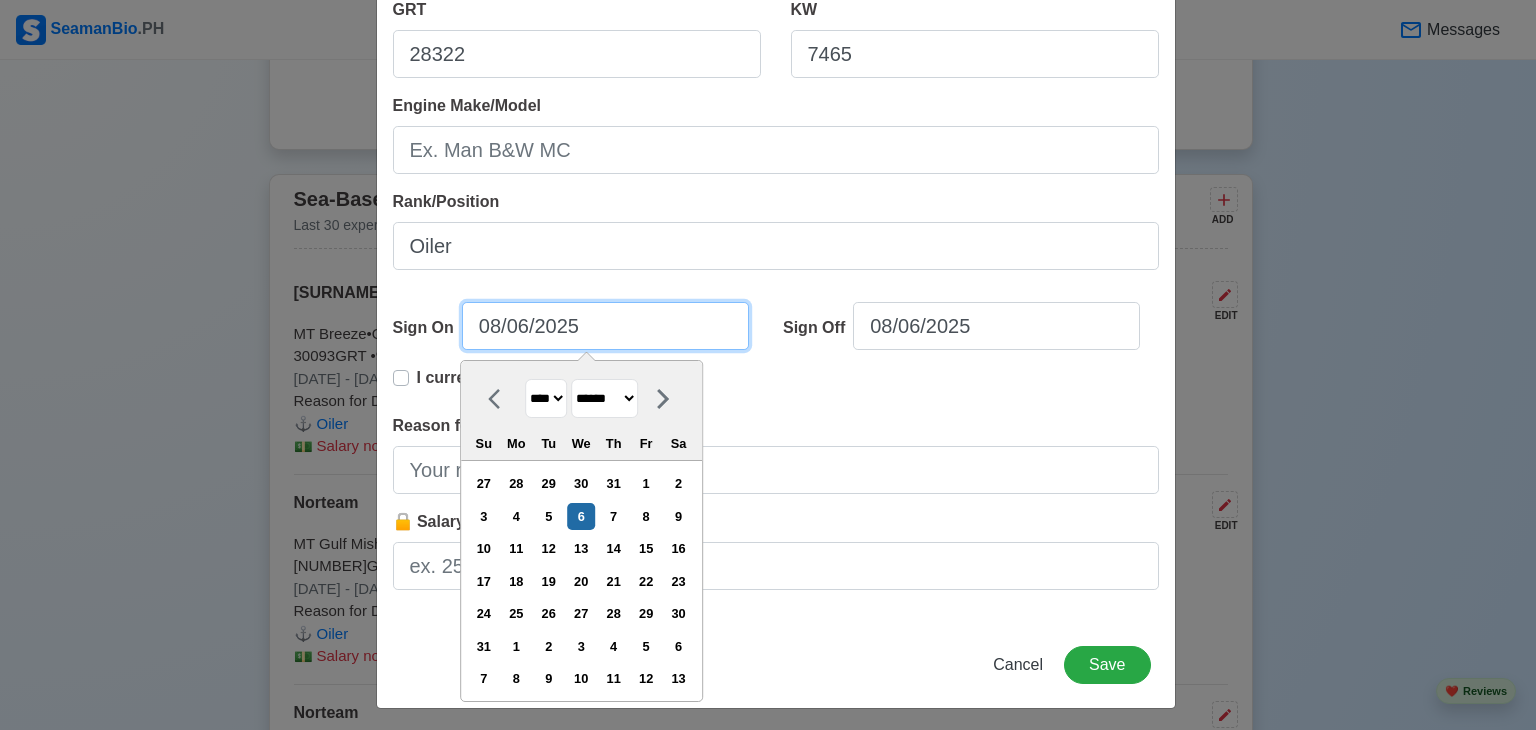 click on "08/06/2025" at bounding box center [605, 326] 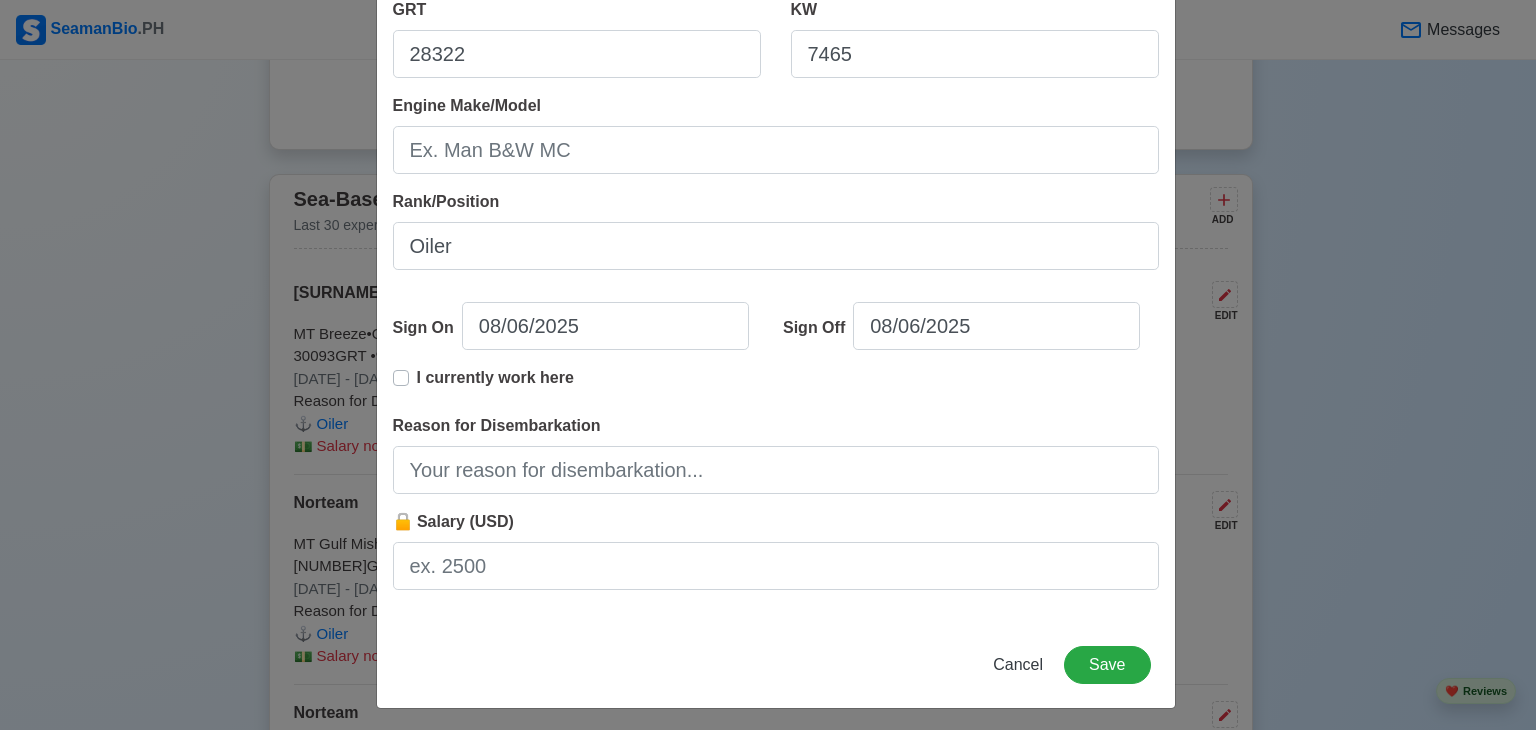 click on "I currently work here" at bounding box center (776, 390) 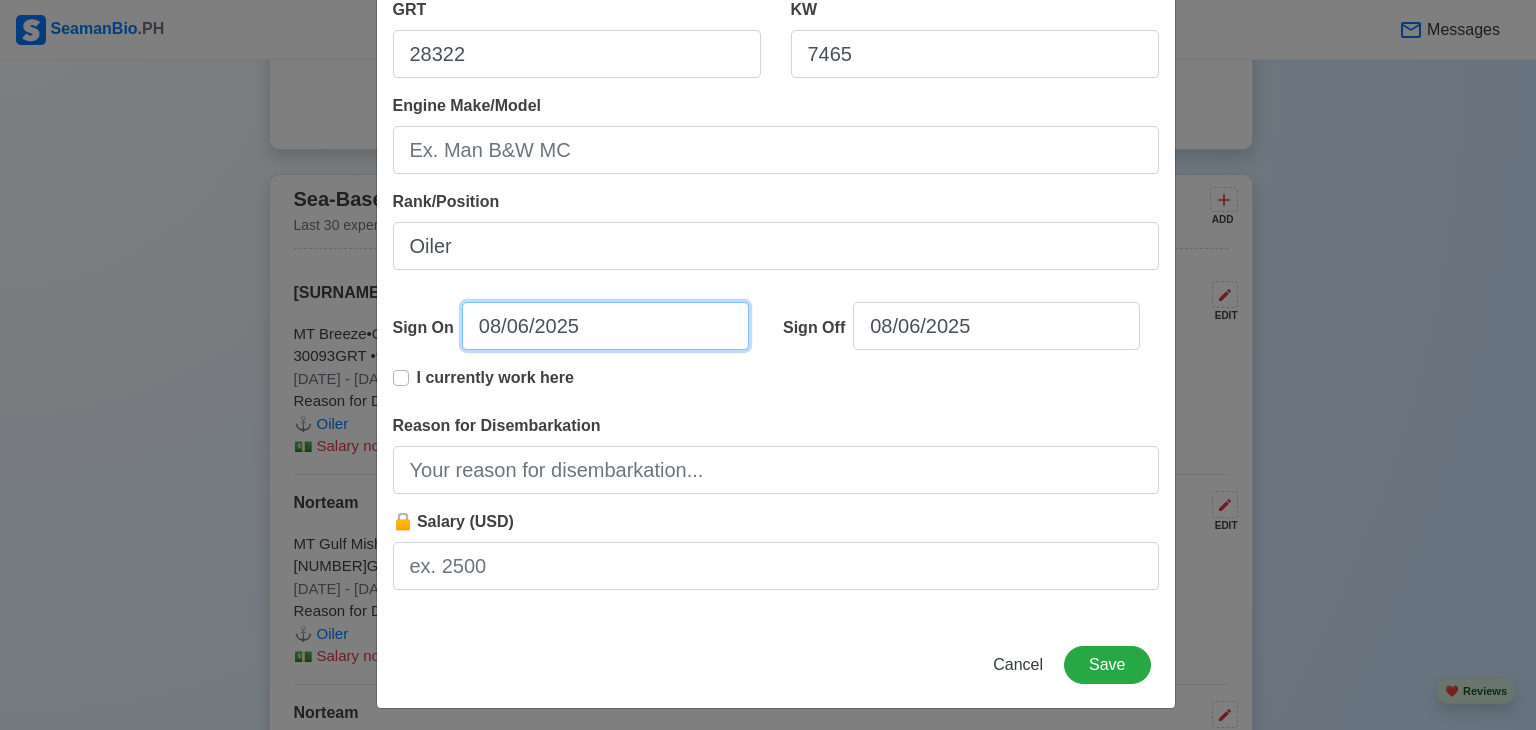 select on "****" 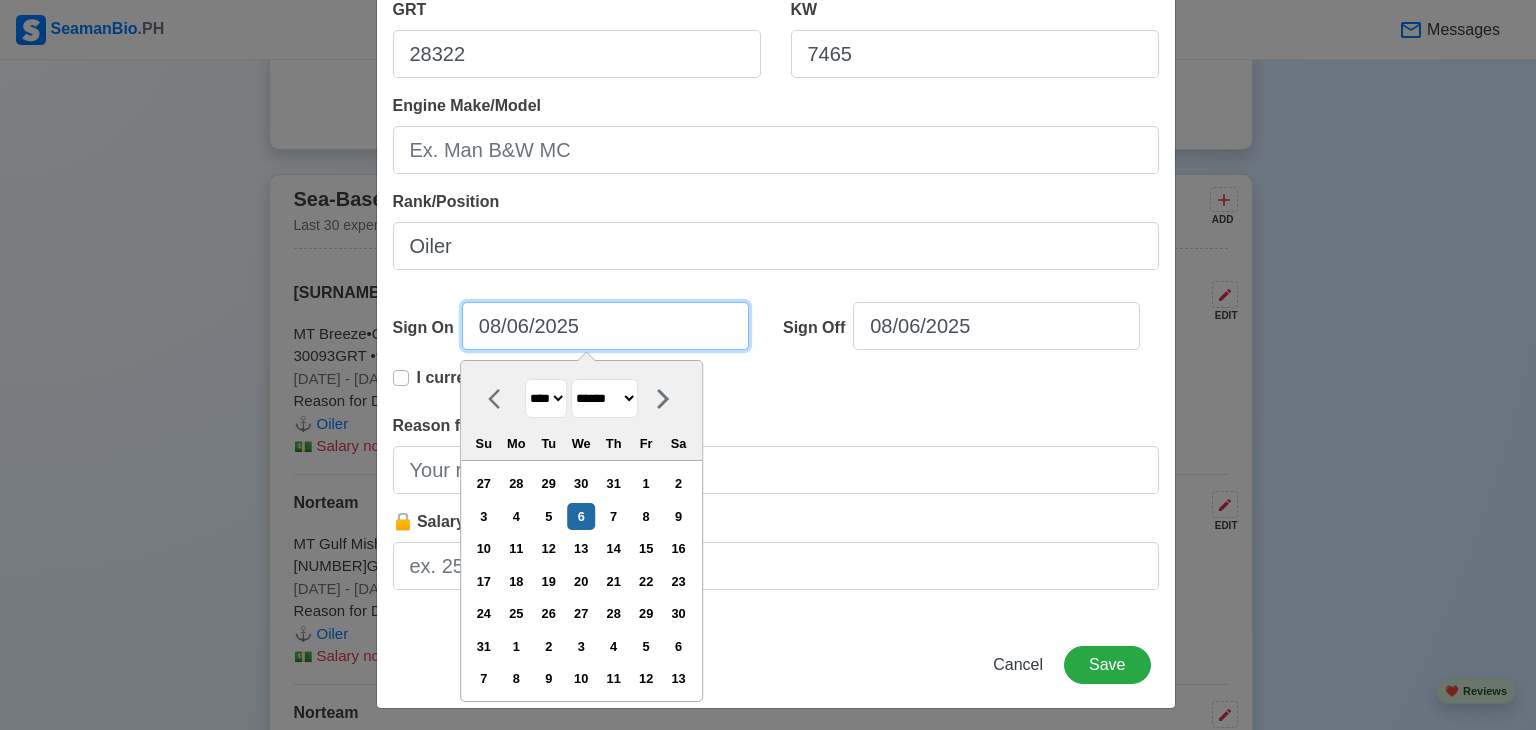 click on "08/06/2025" at bounding box center (605, 326) 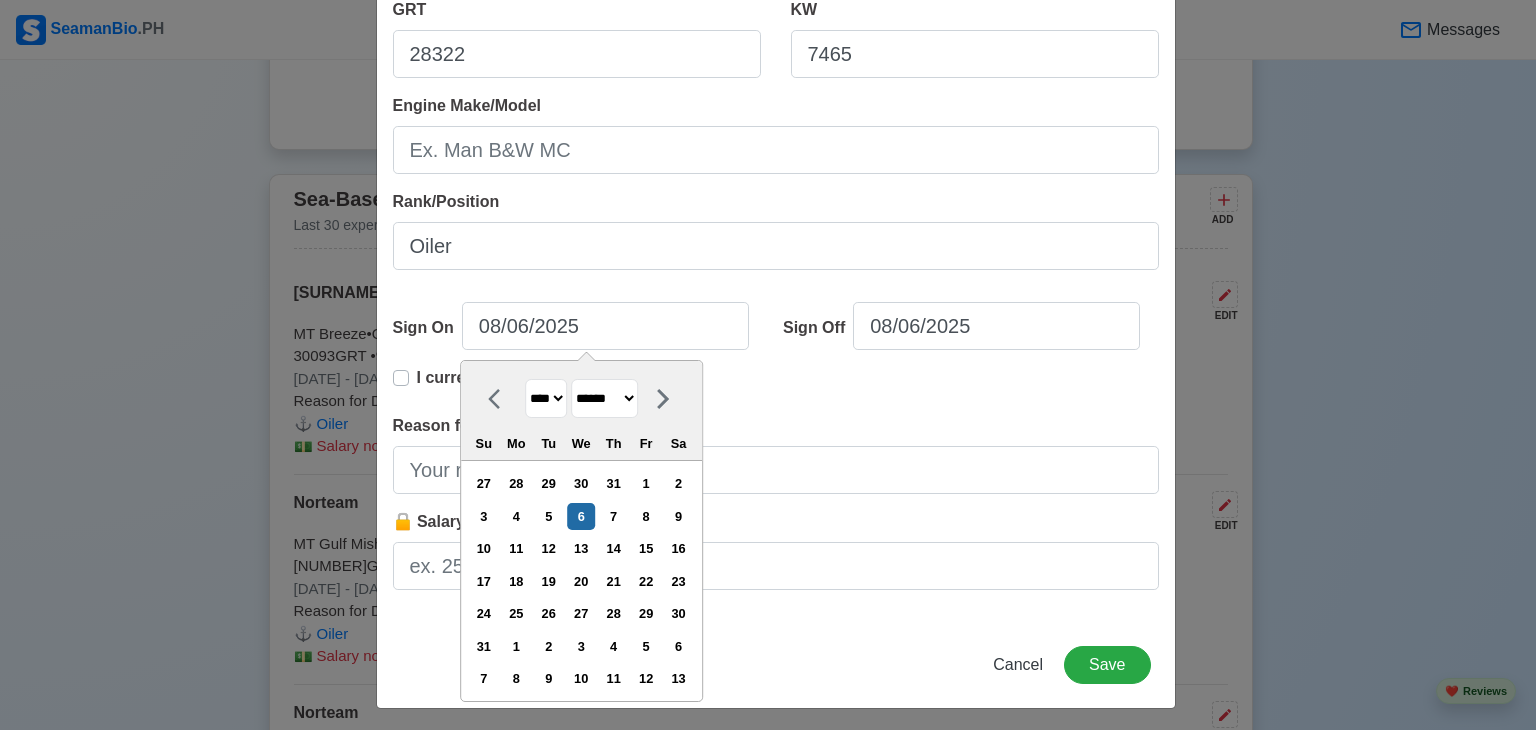 click on "******* ******** ***** ***** *** **** **** ****** ********* ******* ******** ********" at bounding box center (604, 398) 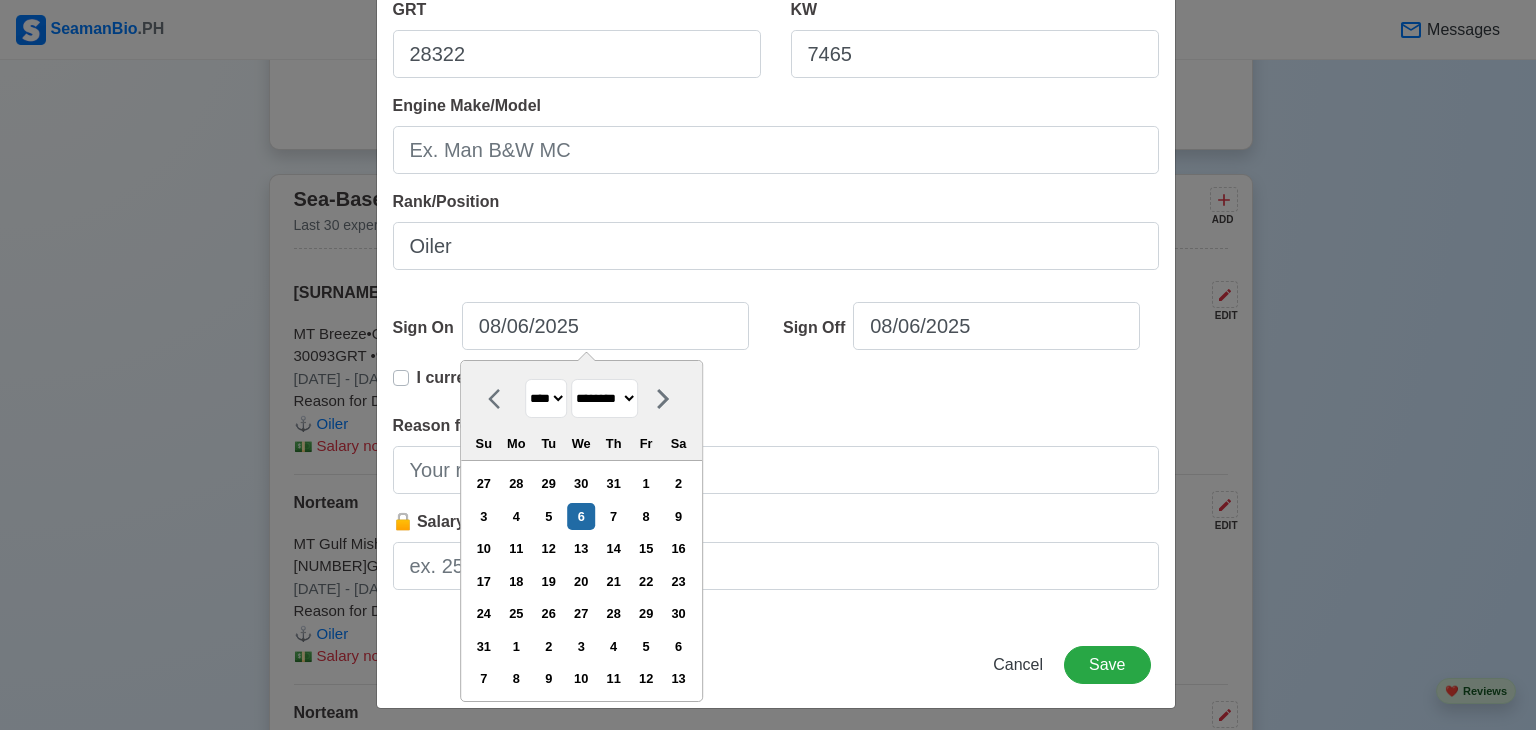 click on "******* ******** ***** ***** *** **** **** ****** ********* ******* ******** ********" at bounding box center [604, 398] 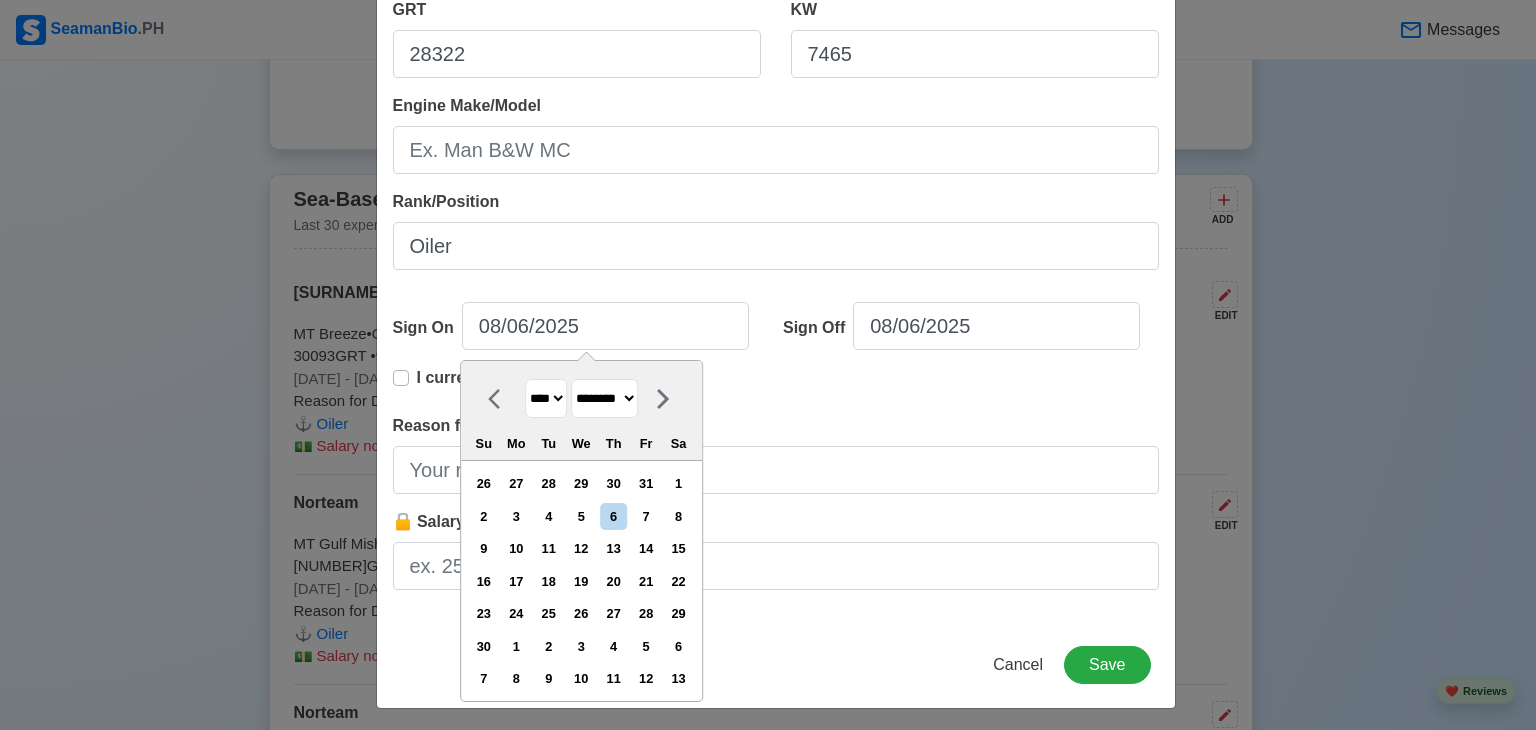 click on "**** **** **** **** **** **** **** **** **** **** **** **** **** **** **** **** **** **** **** **** **** **** **** **** **** **** **** **** **** **** **** **** **** **** **** **** **** **** **** **** **** **** **** **** **** **** **** **** **** **** **** **** **** **** **** **** **** **** **** **** **** **** **** **** **** **** **** **** **** **** **** **** **** **** **** **** **** **** **** **** **** **** **** **** **** **** **** **** **** **** **** **** **** **** **** **** **** **** **** **** **** **** **** **** **** ****" at bounding box center [546, 398] 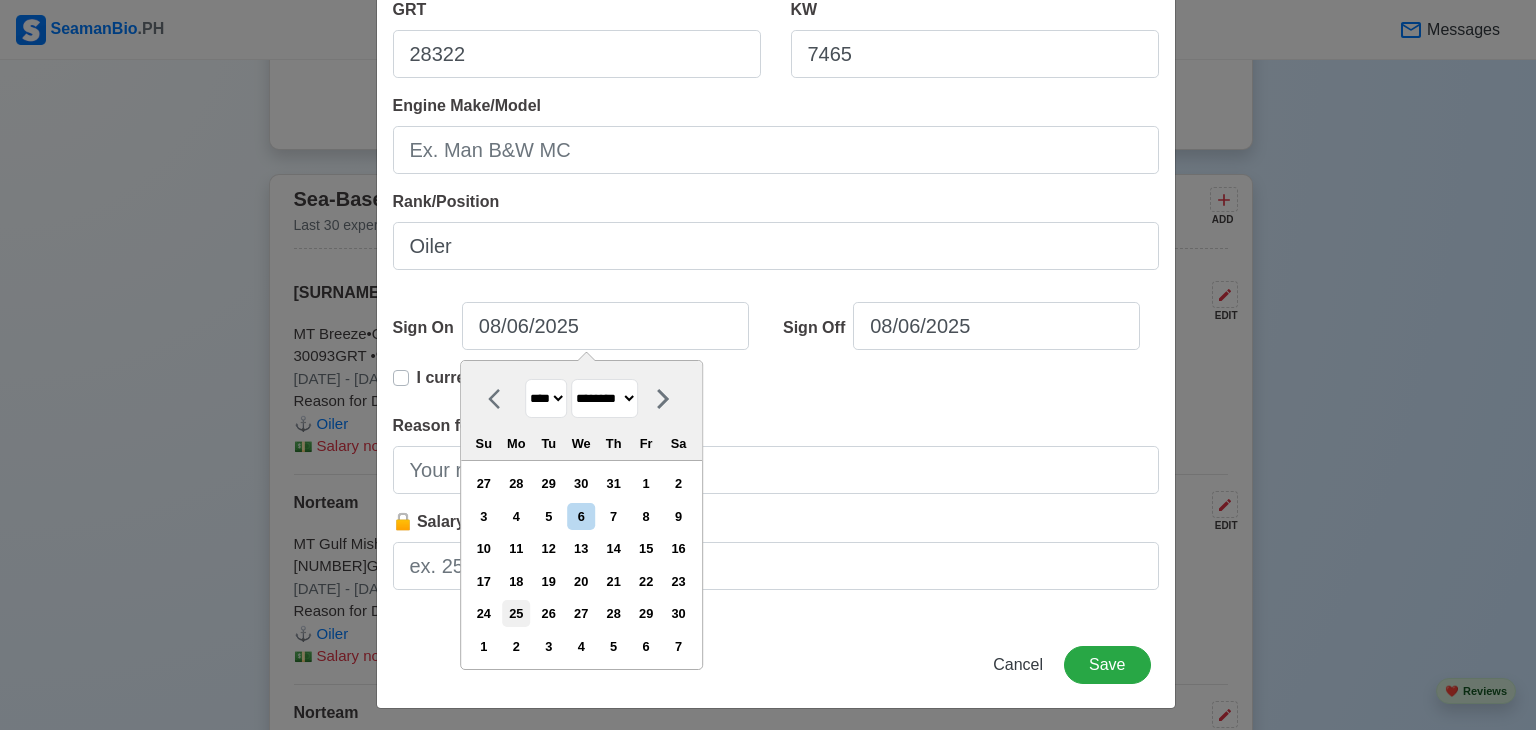 click on "25" at bounding box center (516, 613) 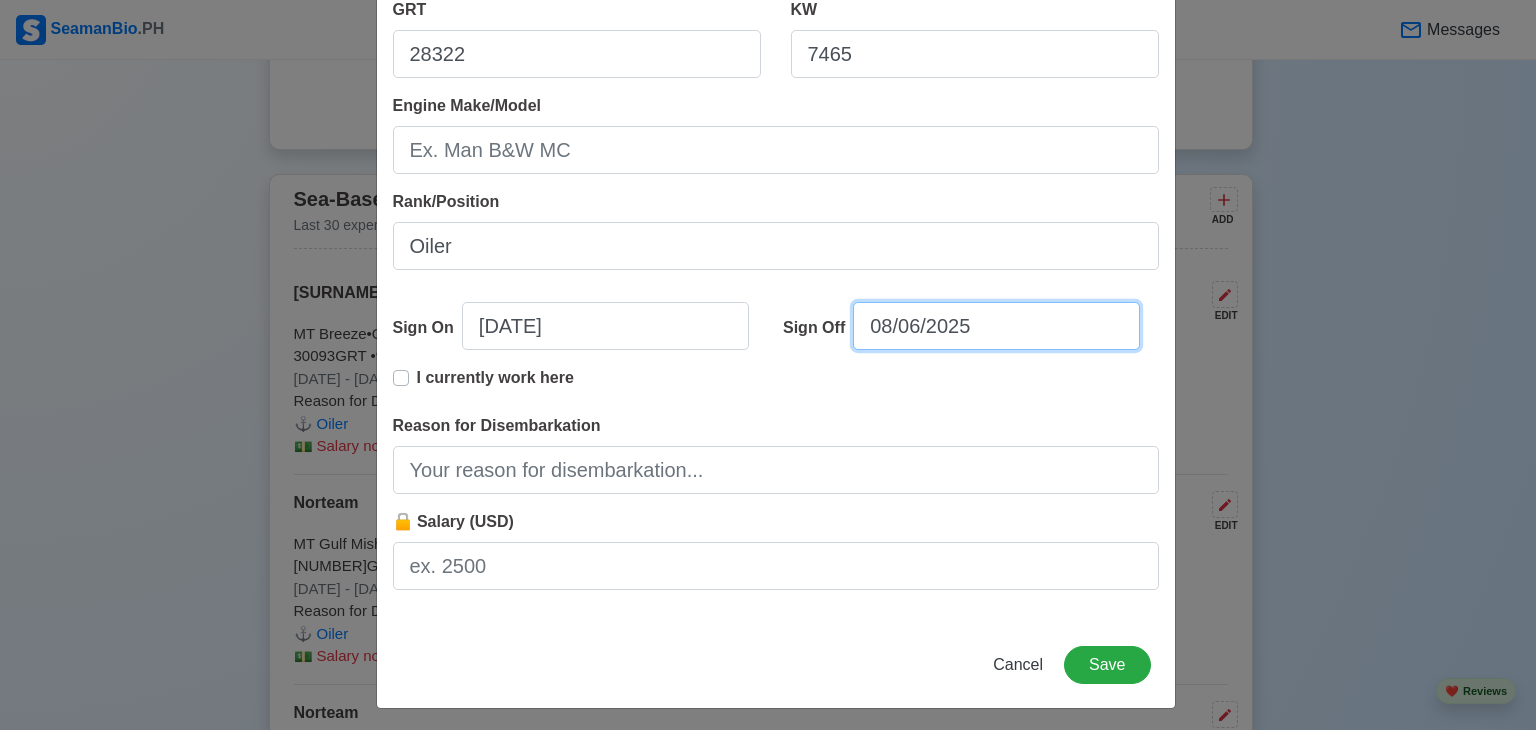 select on "****" 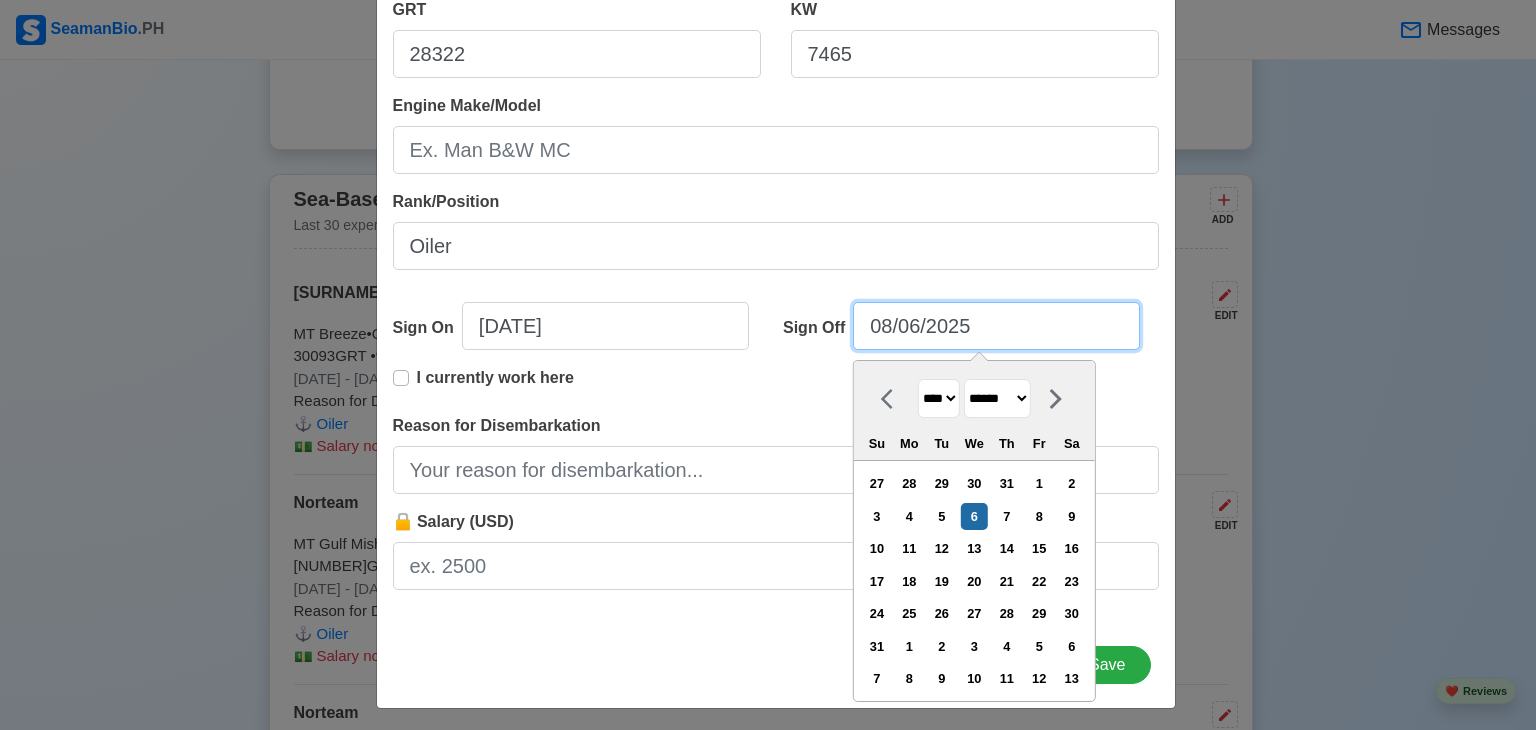 click on "08/06/2025" at bounding box center (996, 326) 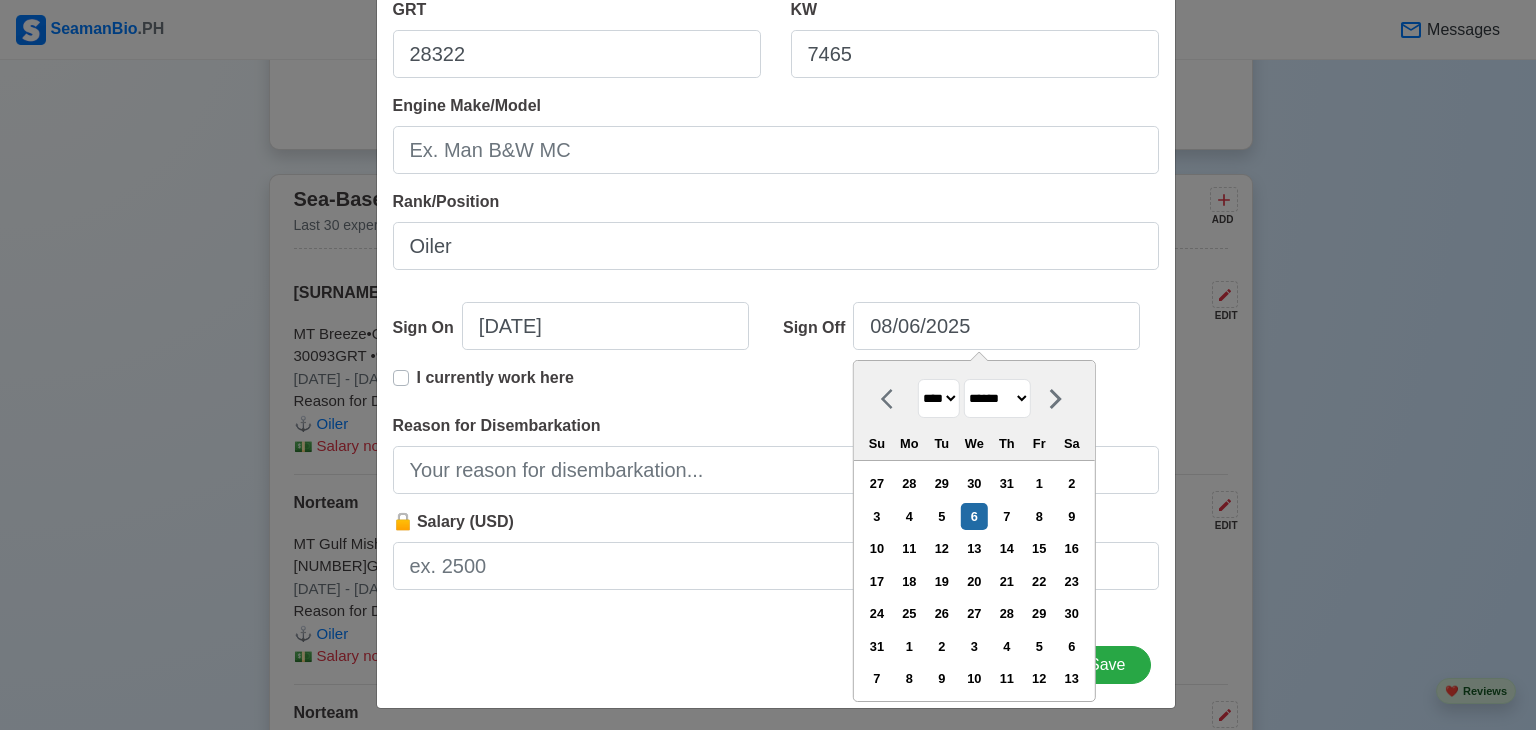 click on "******* ******** ***** ***** *** **** **** ****** ********* ******* ******** ********" at bounding box center [997, 398] 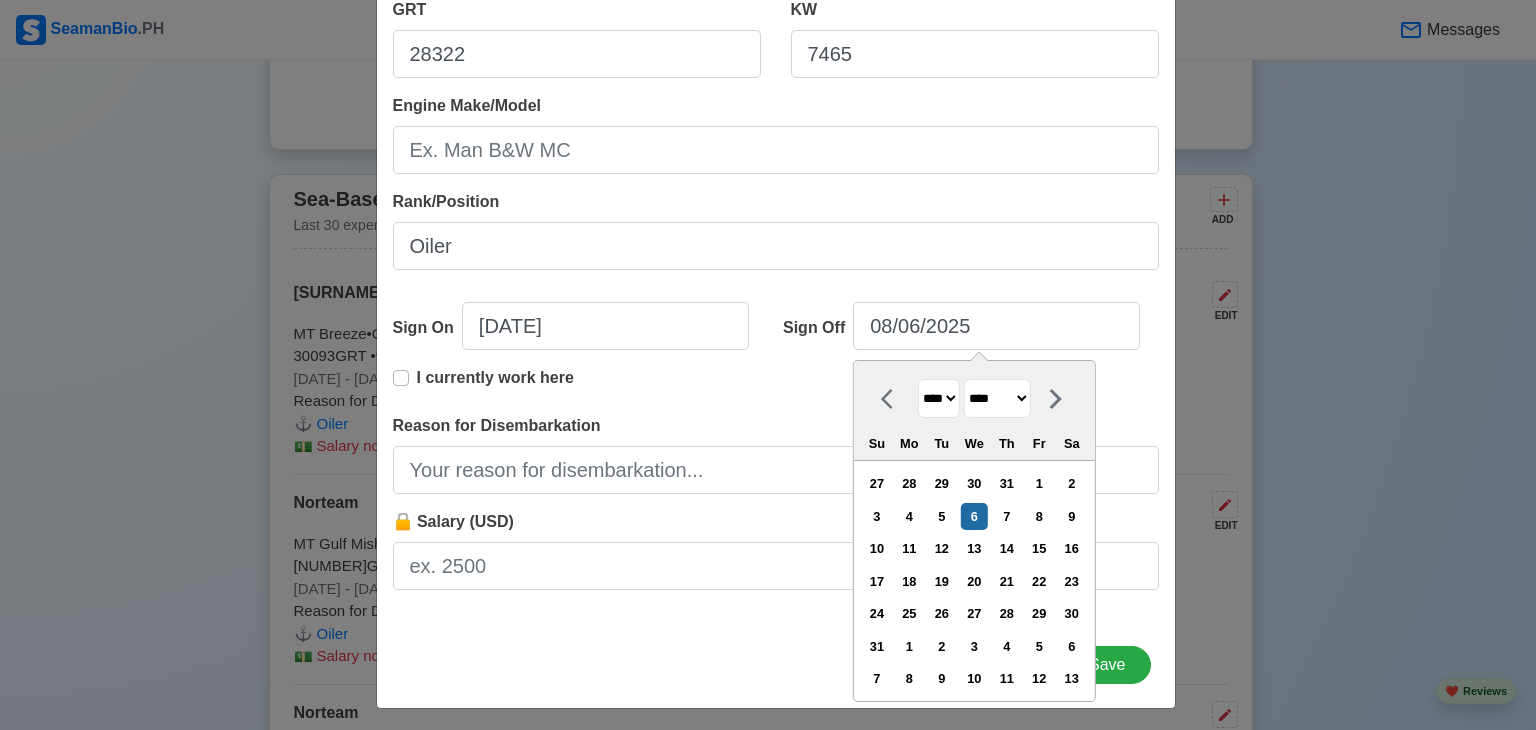 click on "******* ******** ***** ***** *** **** **** ****** ********* ******* ******** ********" at bounding box center [997, 398] 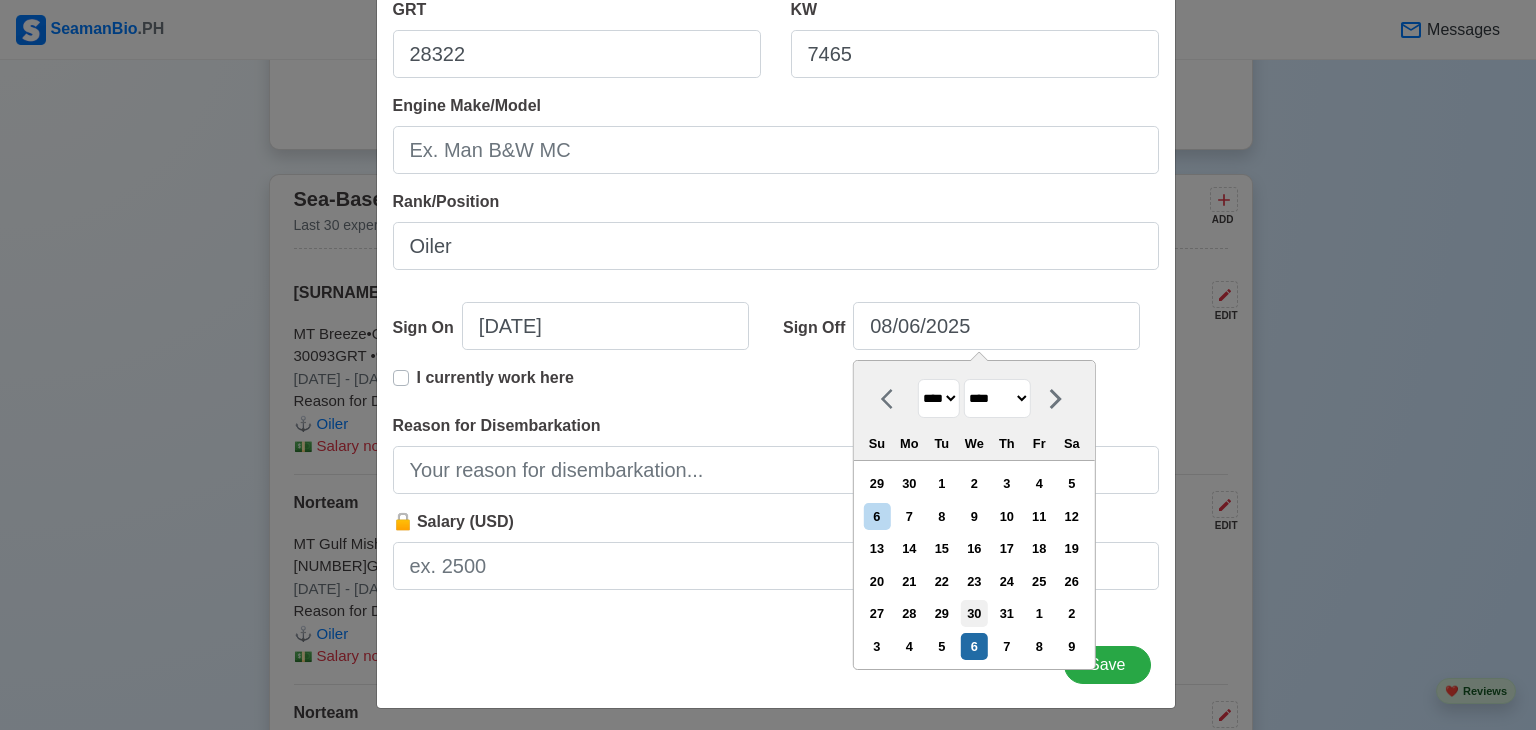 click on "30" at bounding box center [974, 613] 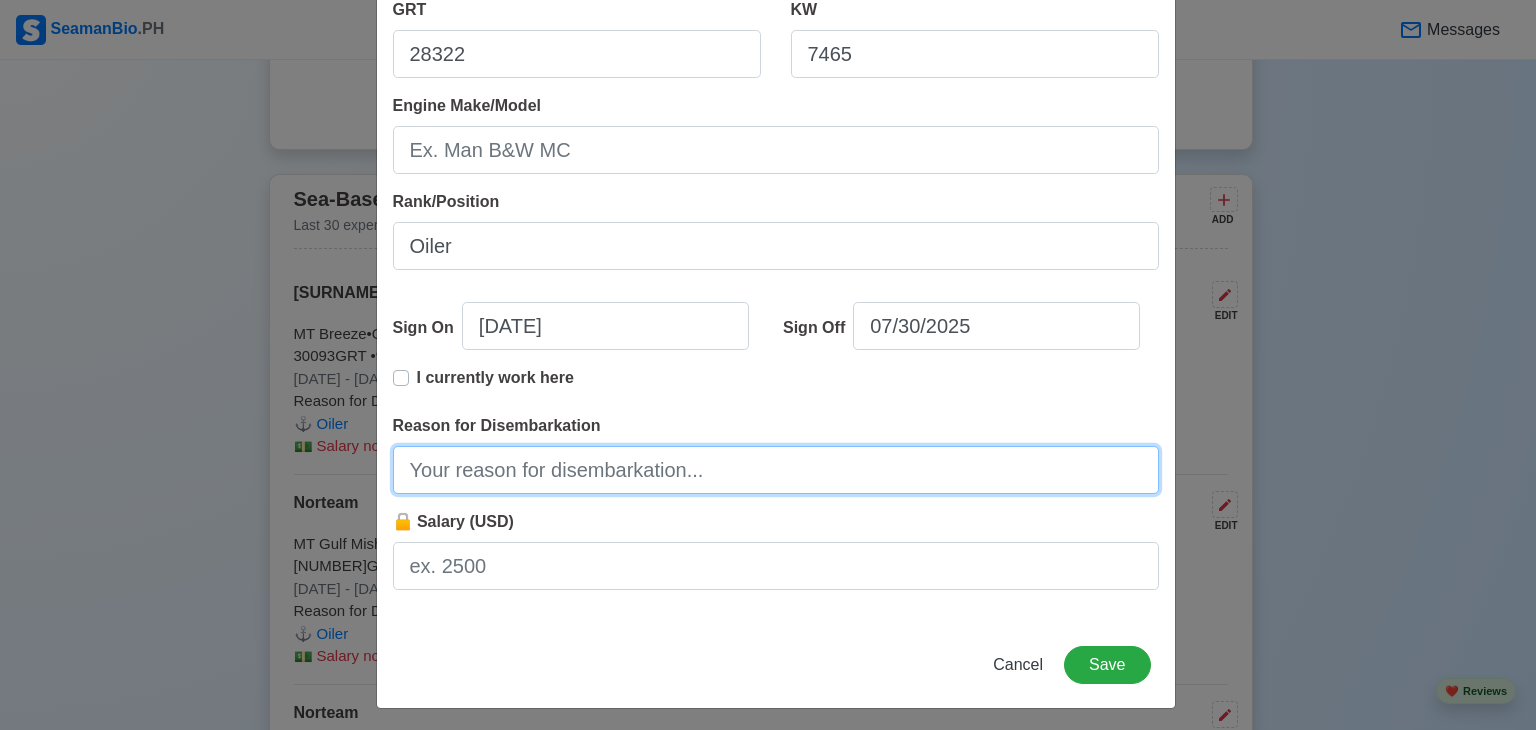 click on "Reason for Disembarkation" at bounding box center (776, 470) 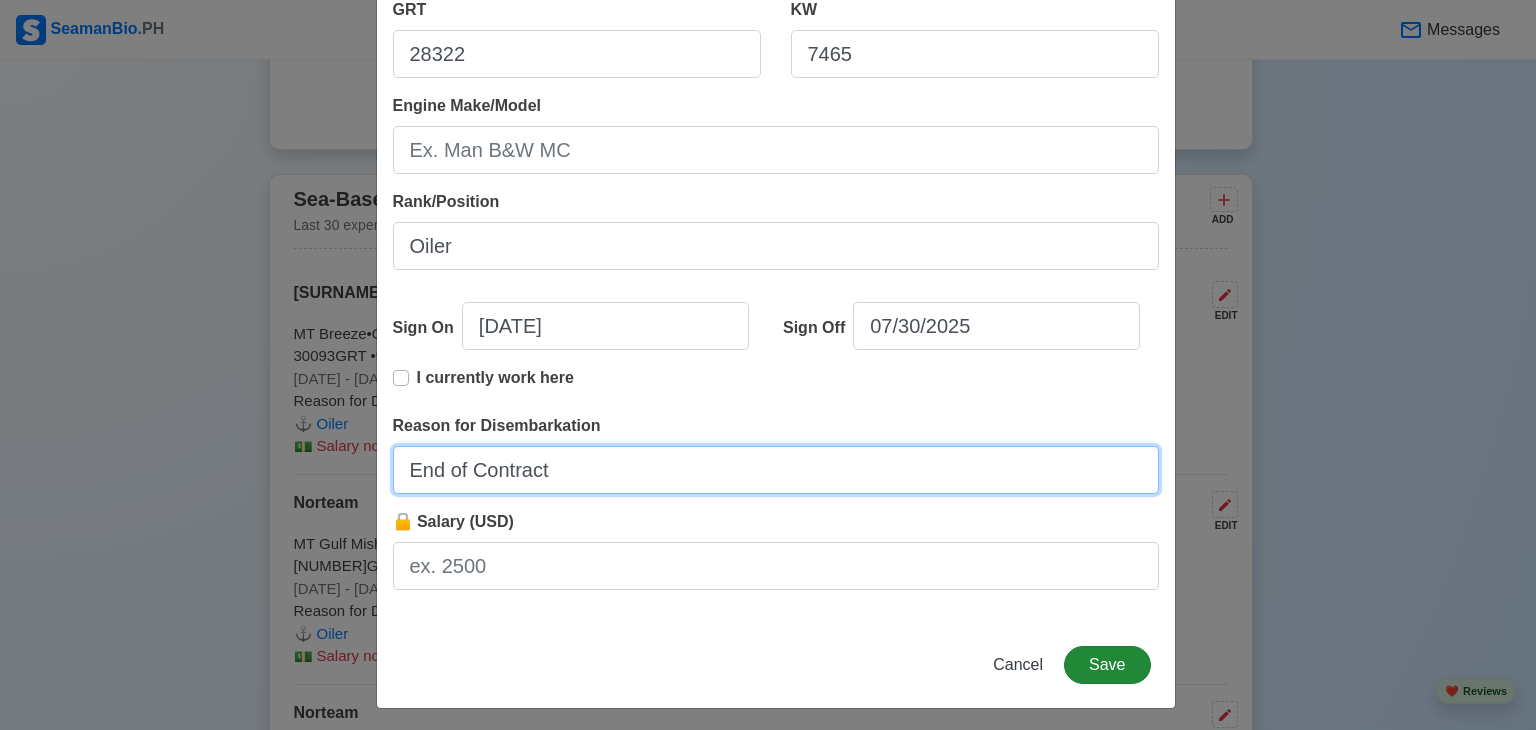 type on "End of Contract" 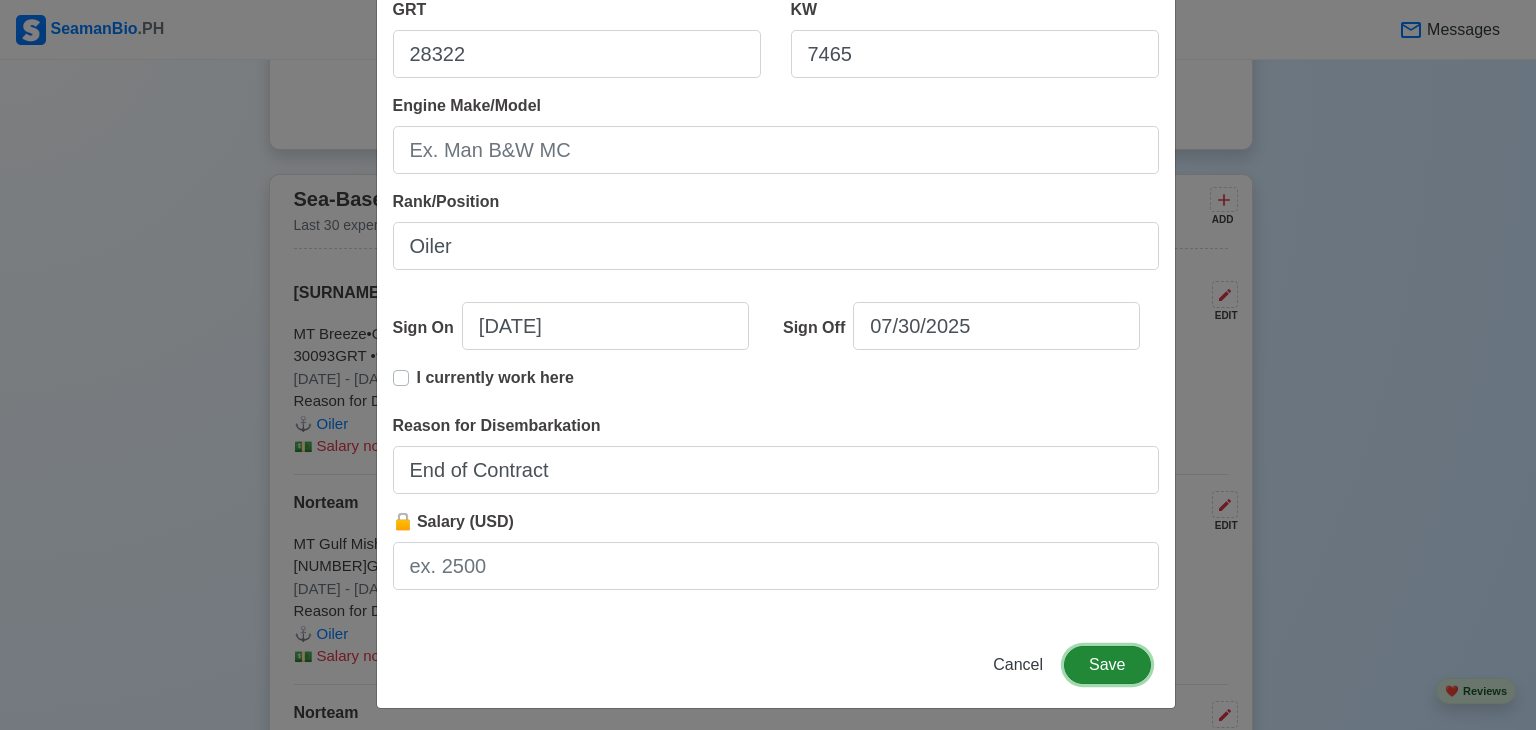 click on "Save" at bounding box center (1107, 665) 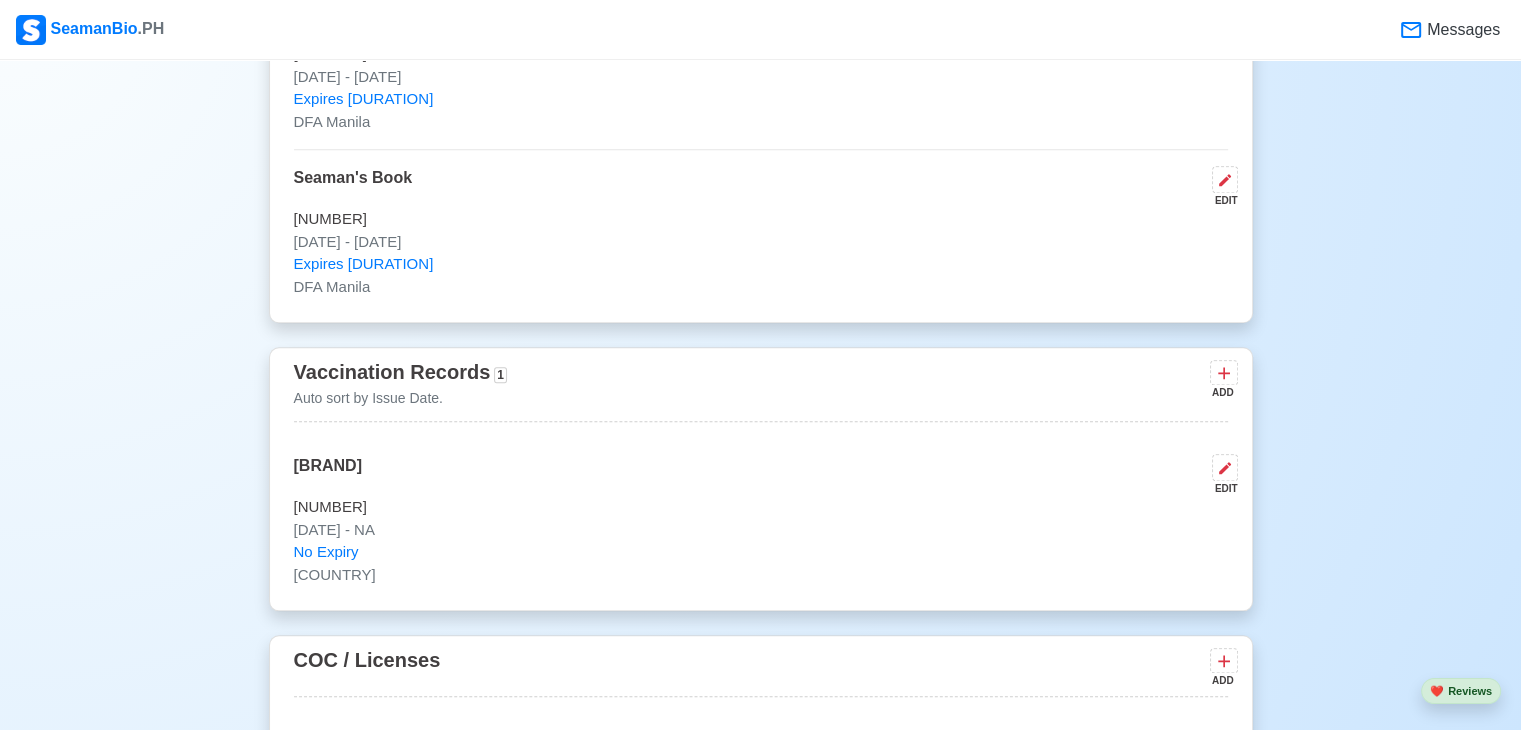 scroll, scrollTop: 1928, scrollLeft: 0, axis: vertical 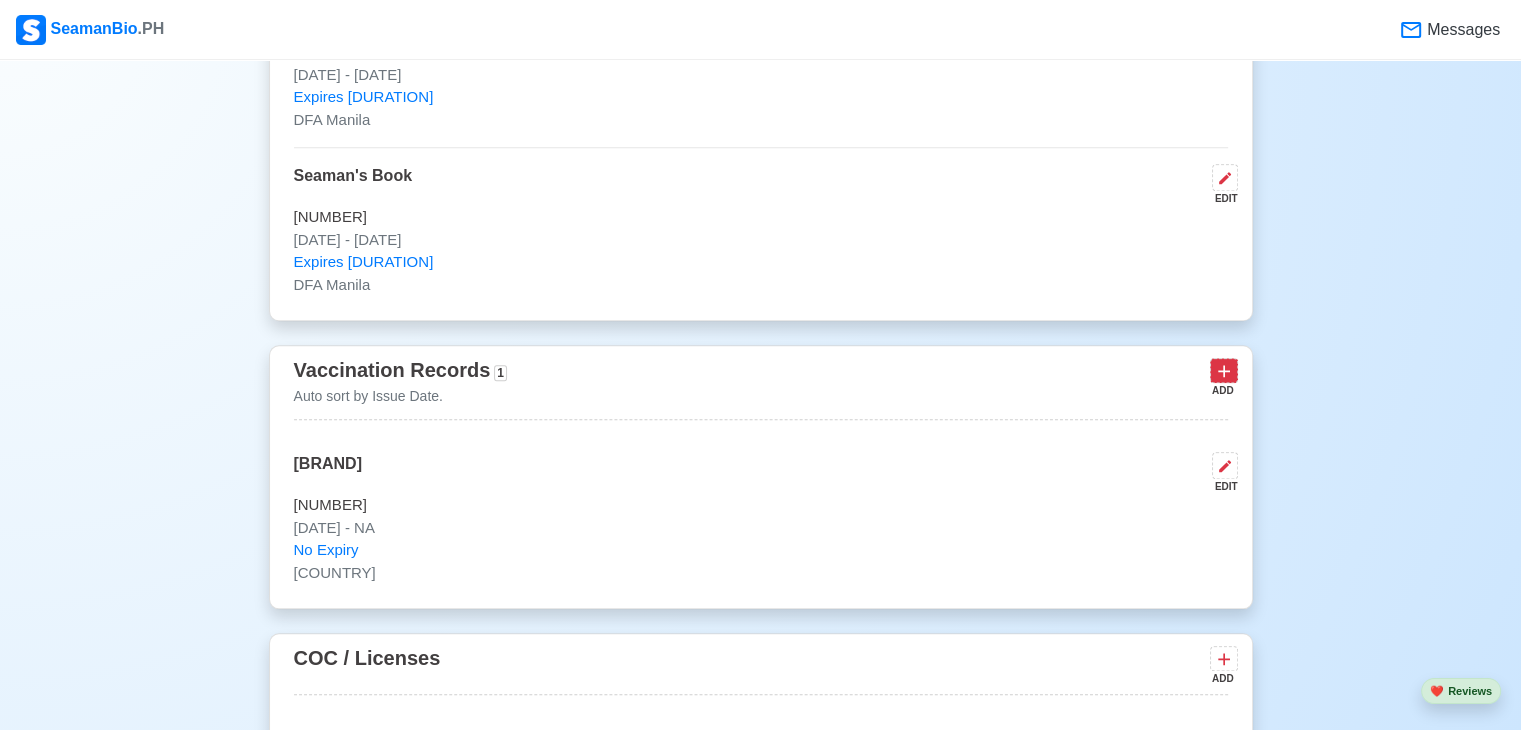 click 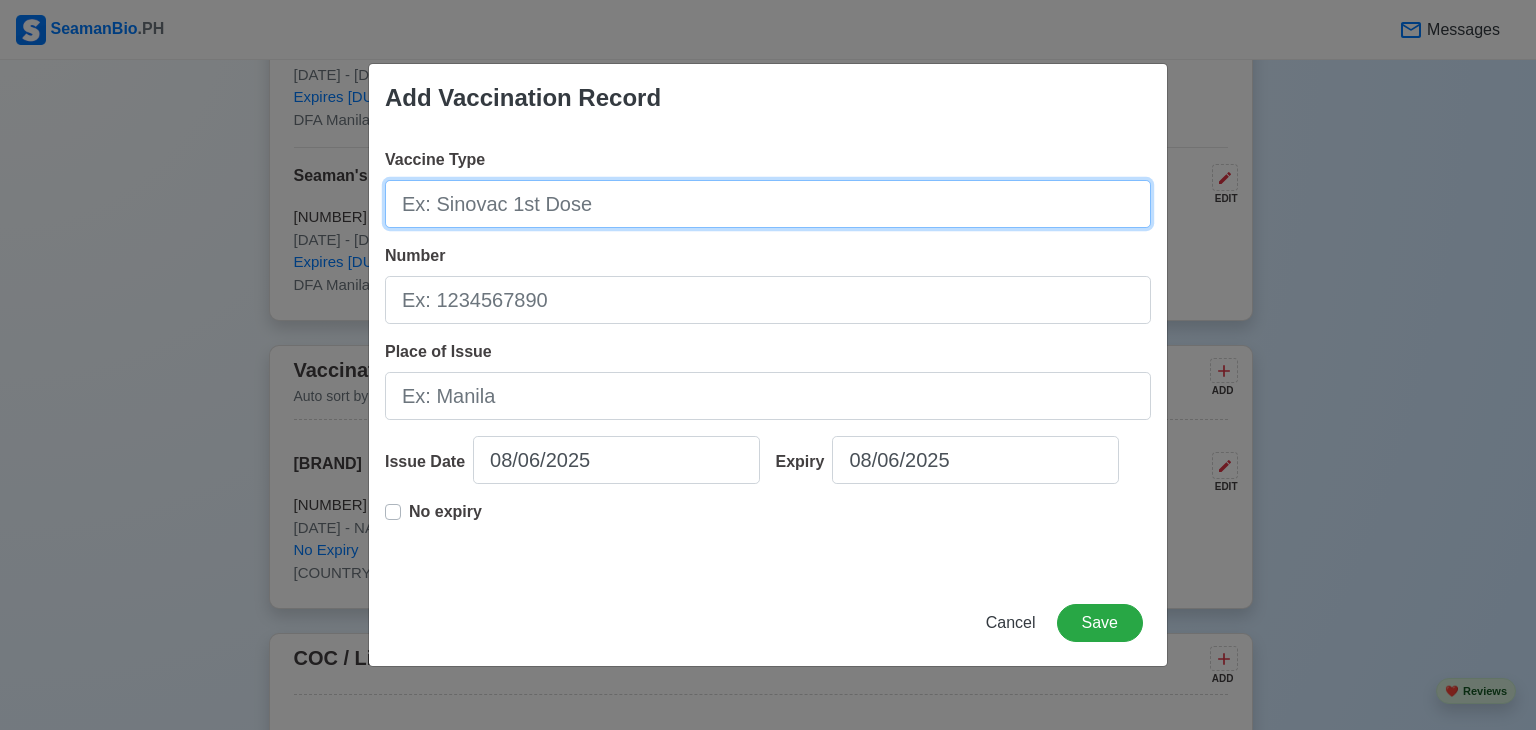 click on "Vaccine Type" at bounding box center (768, 204) 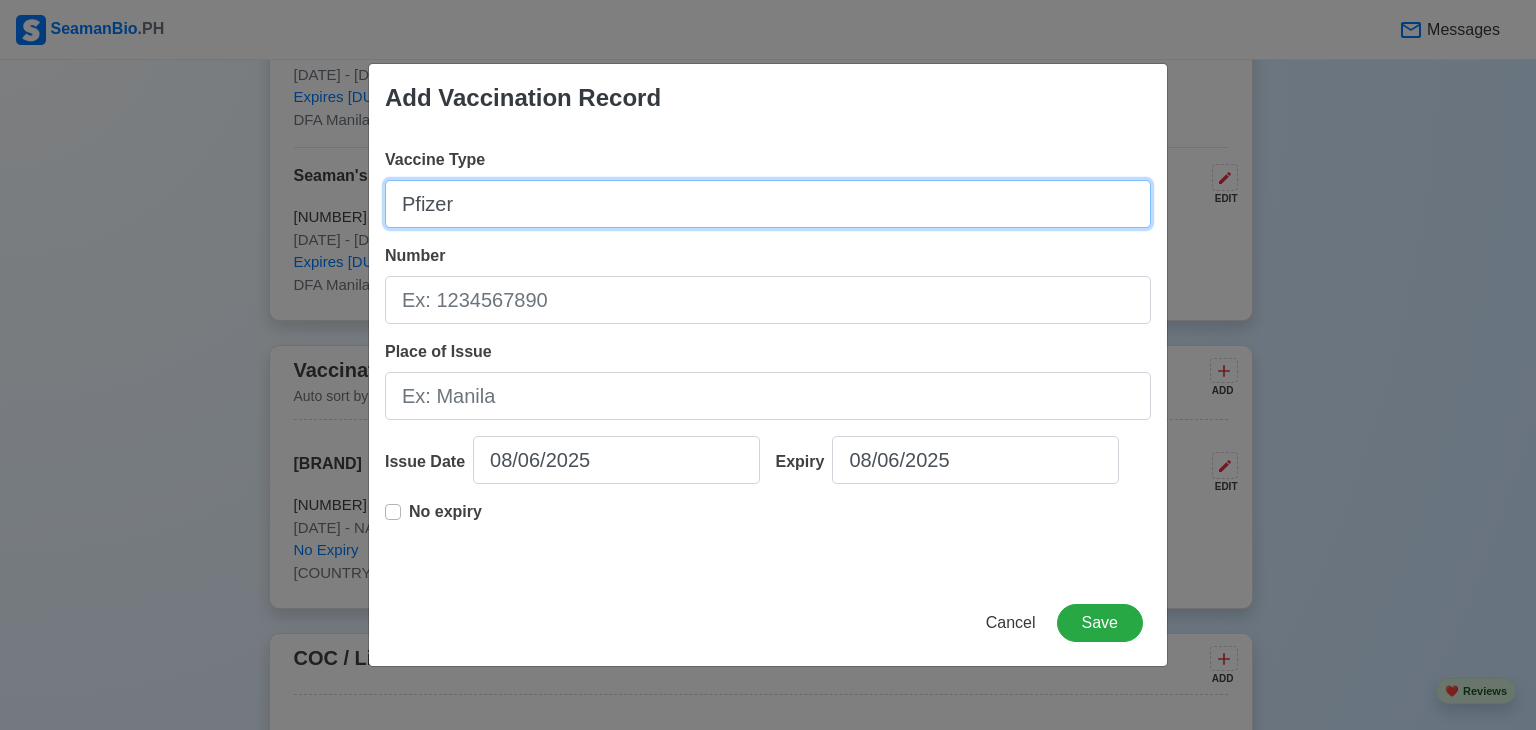 click on "Pfizer" at bounding box center [768, 204] 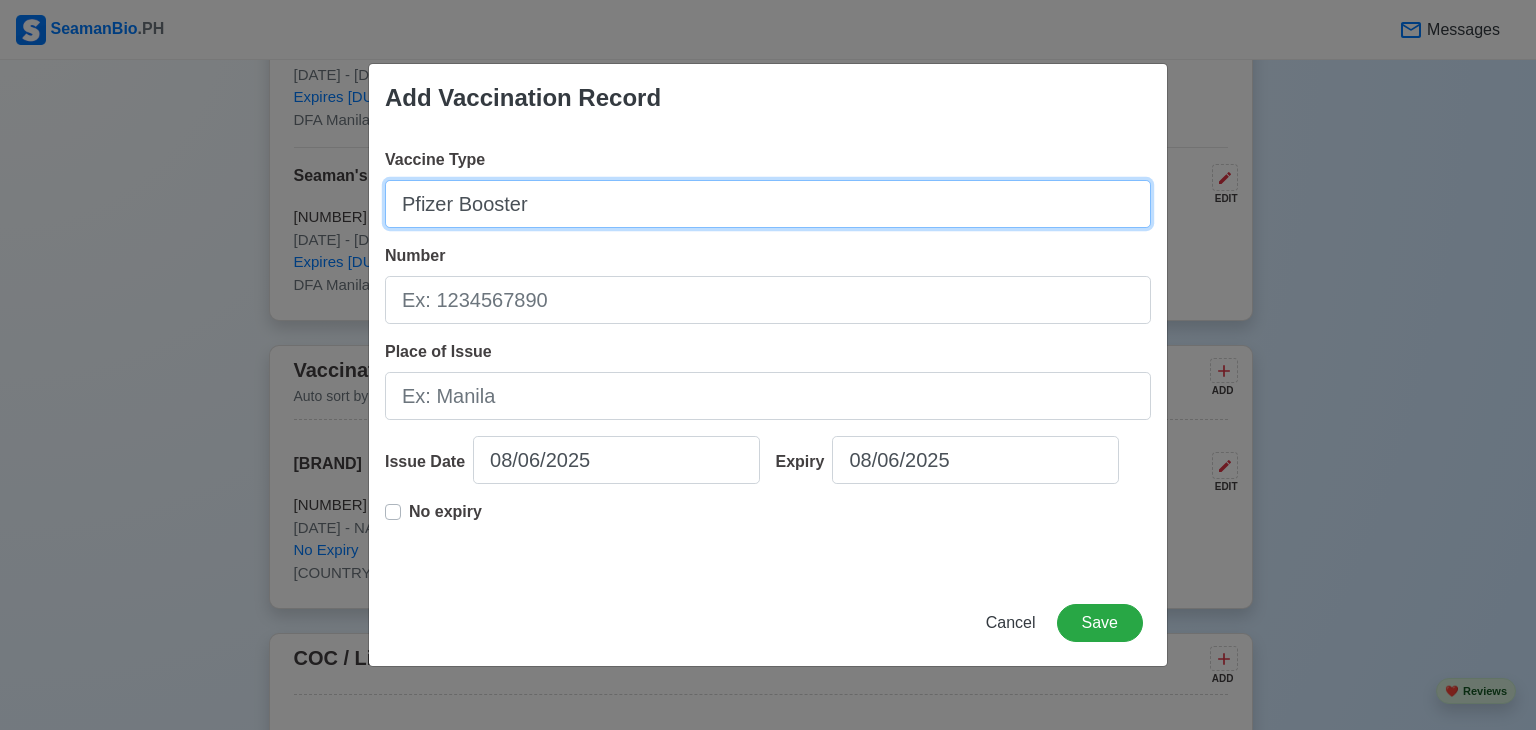 type on "Pfizer Booster" 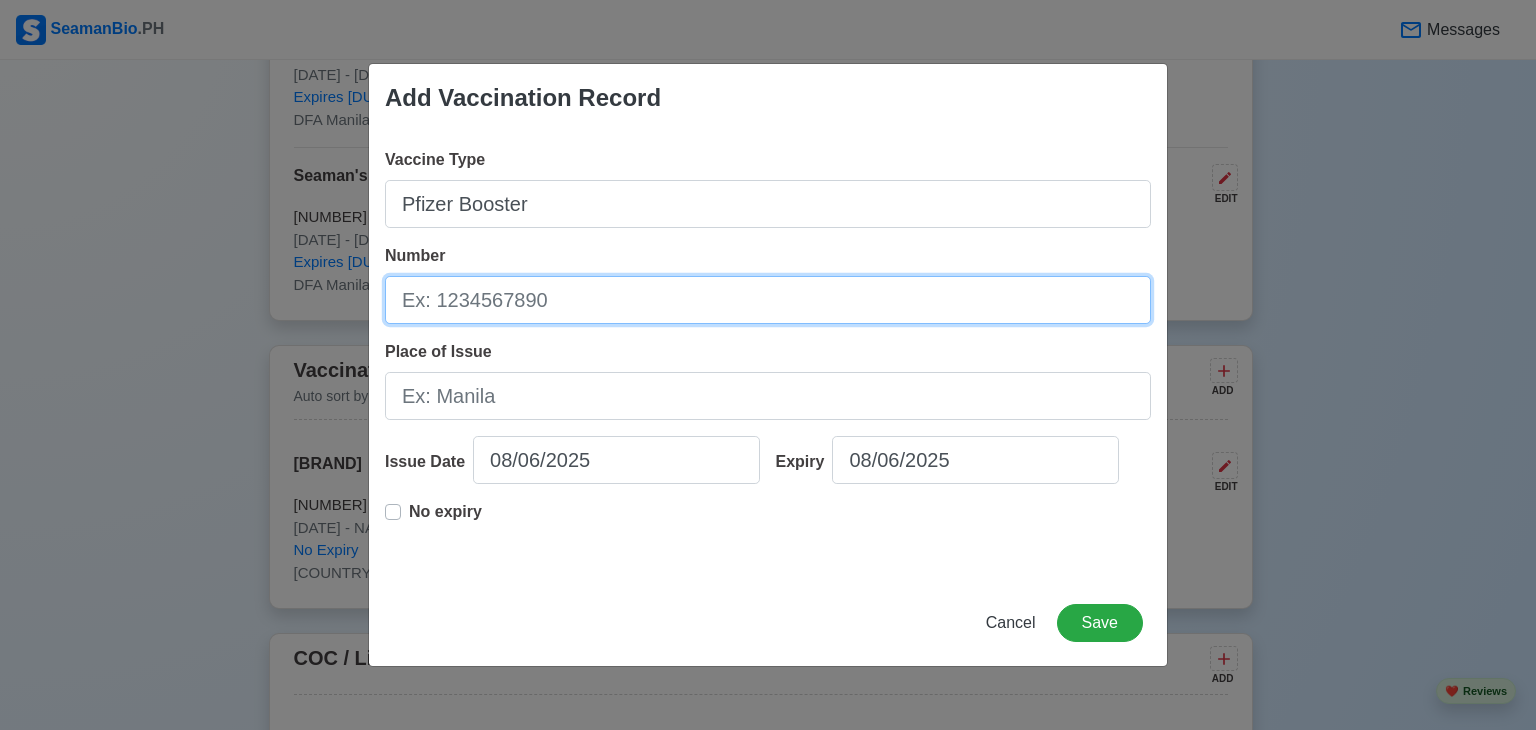 click on "Number" at bounding box center (768, 300) 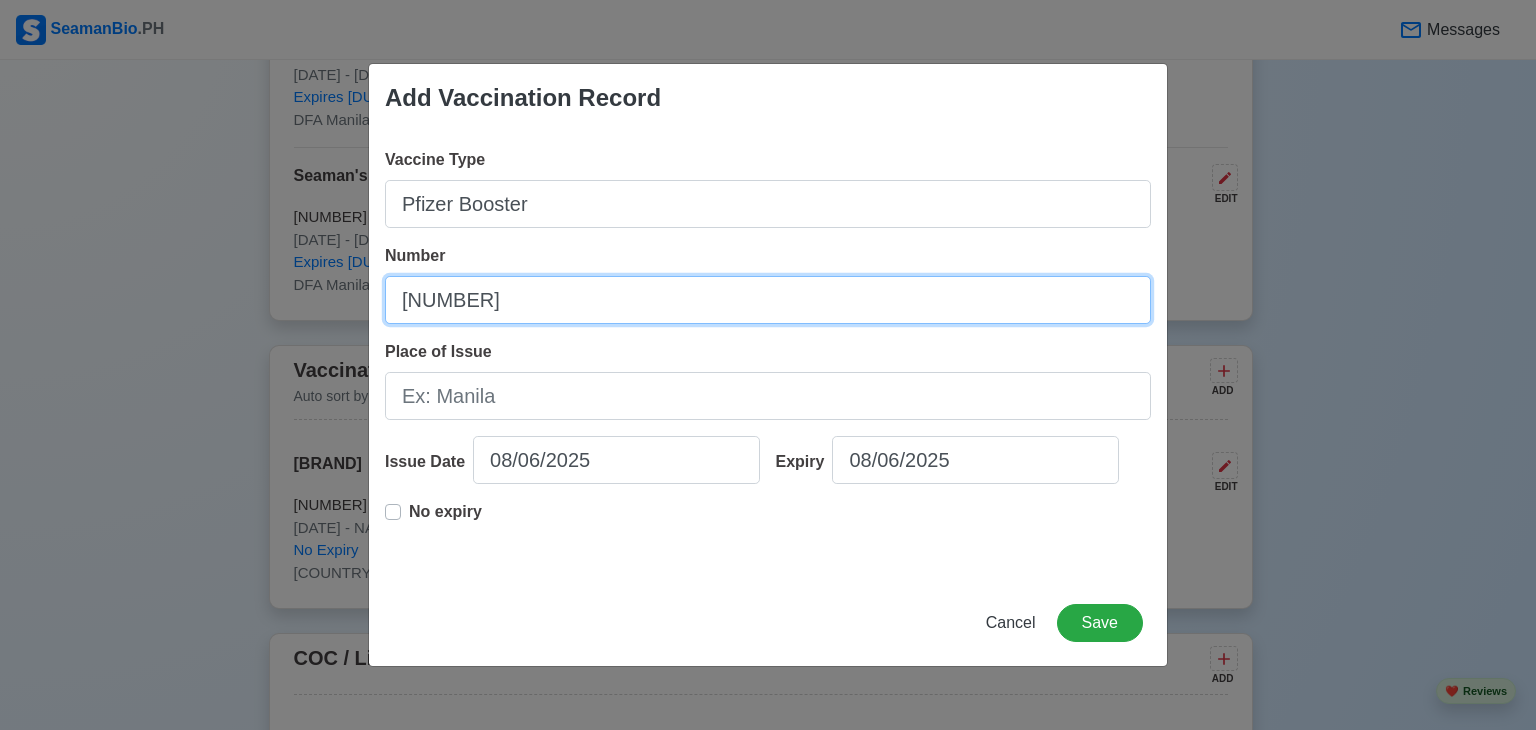 type on "[NUMBER]" 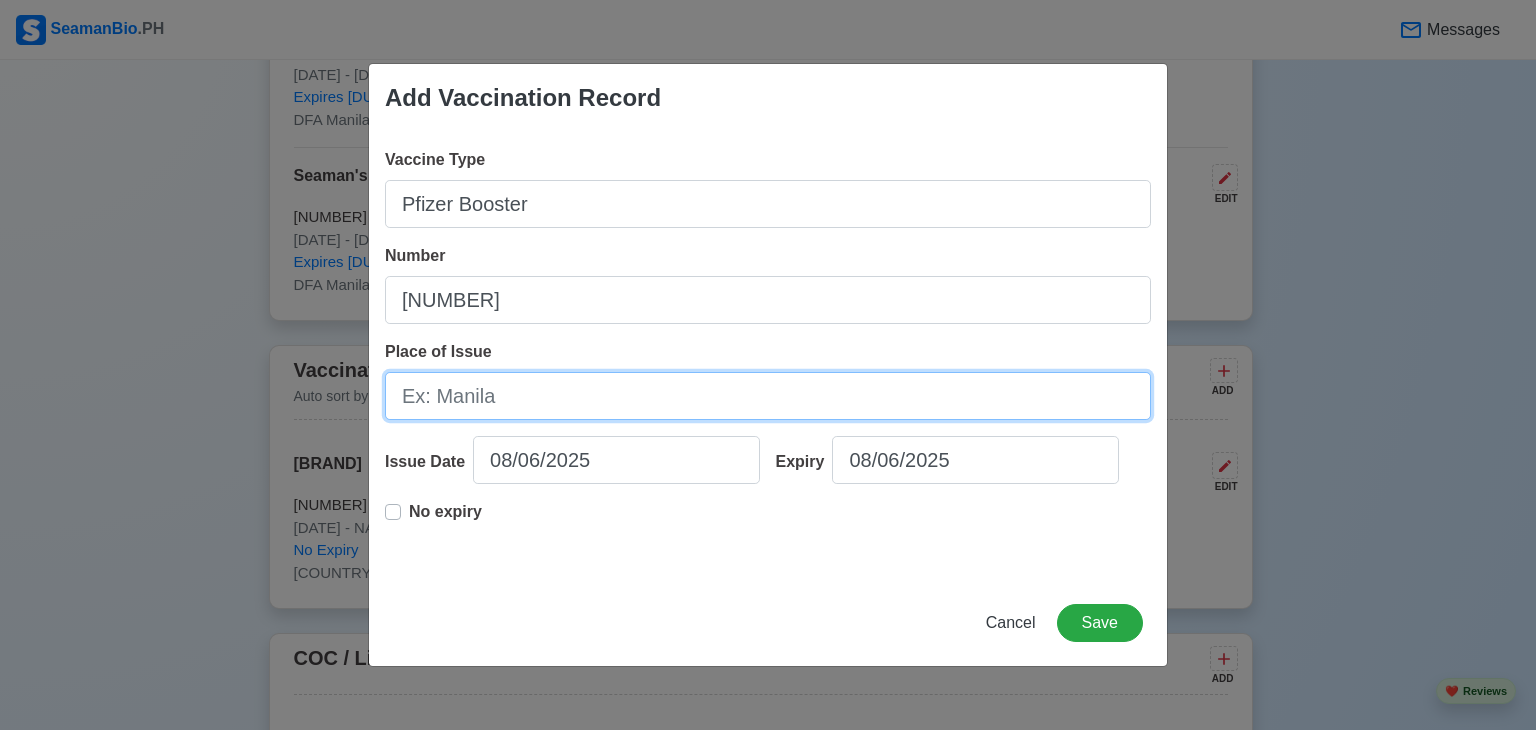 click on "Place of Issue" at bounding box center [768, 396] 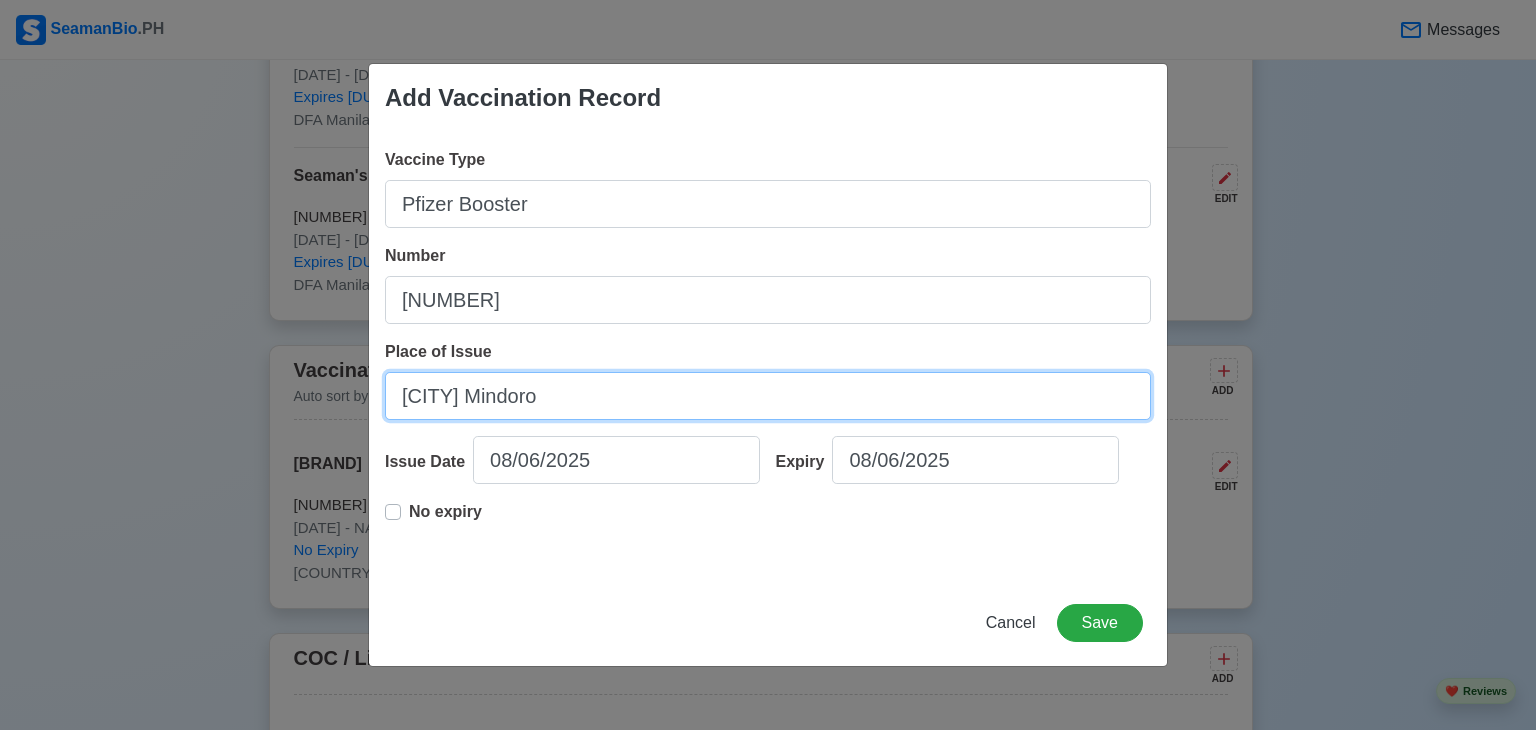 type on "[CITY] Mindoro" 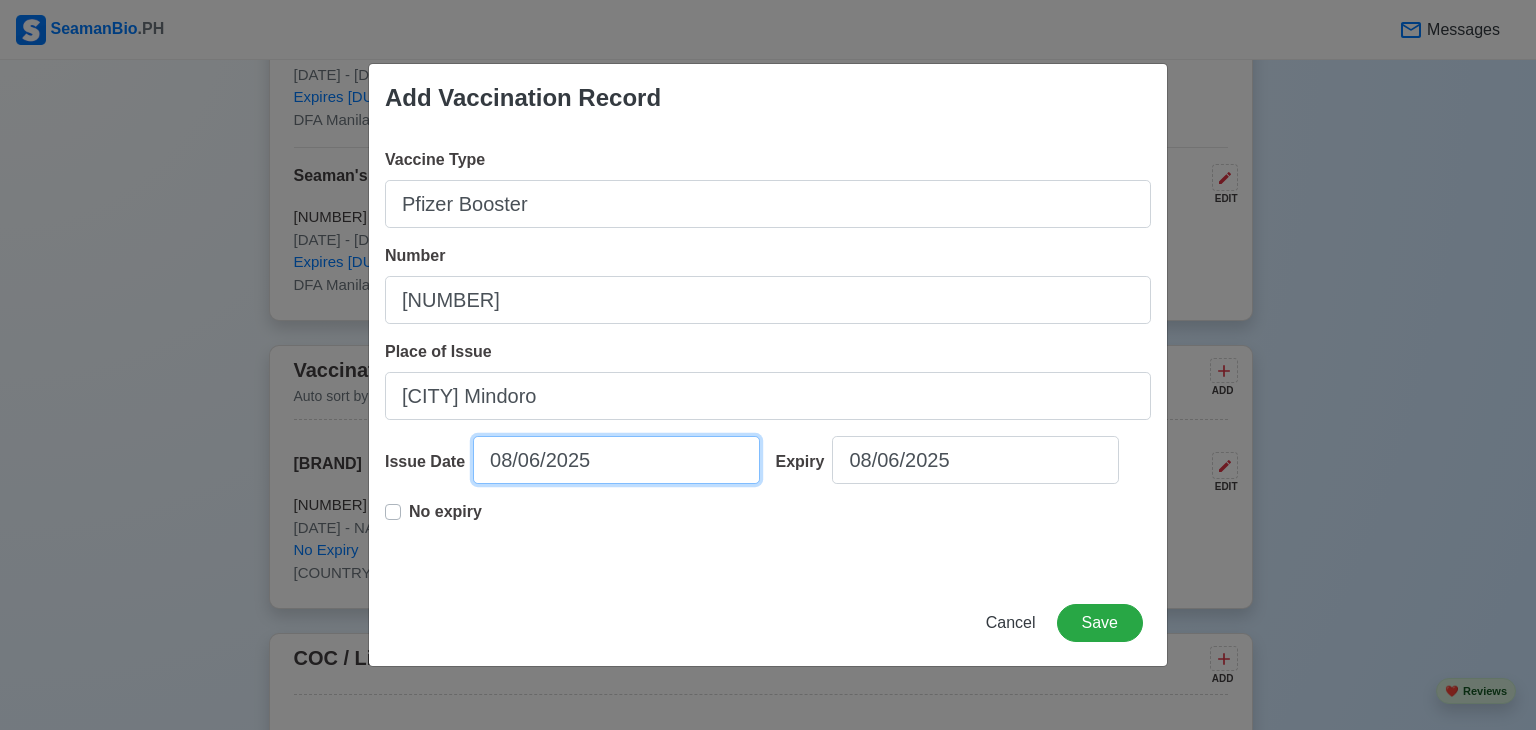 select on "****" 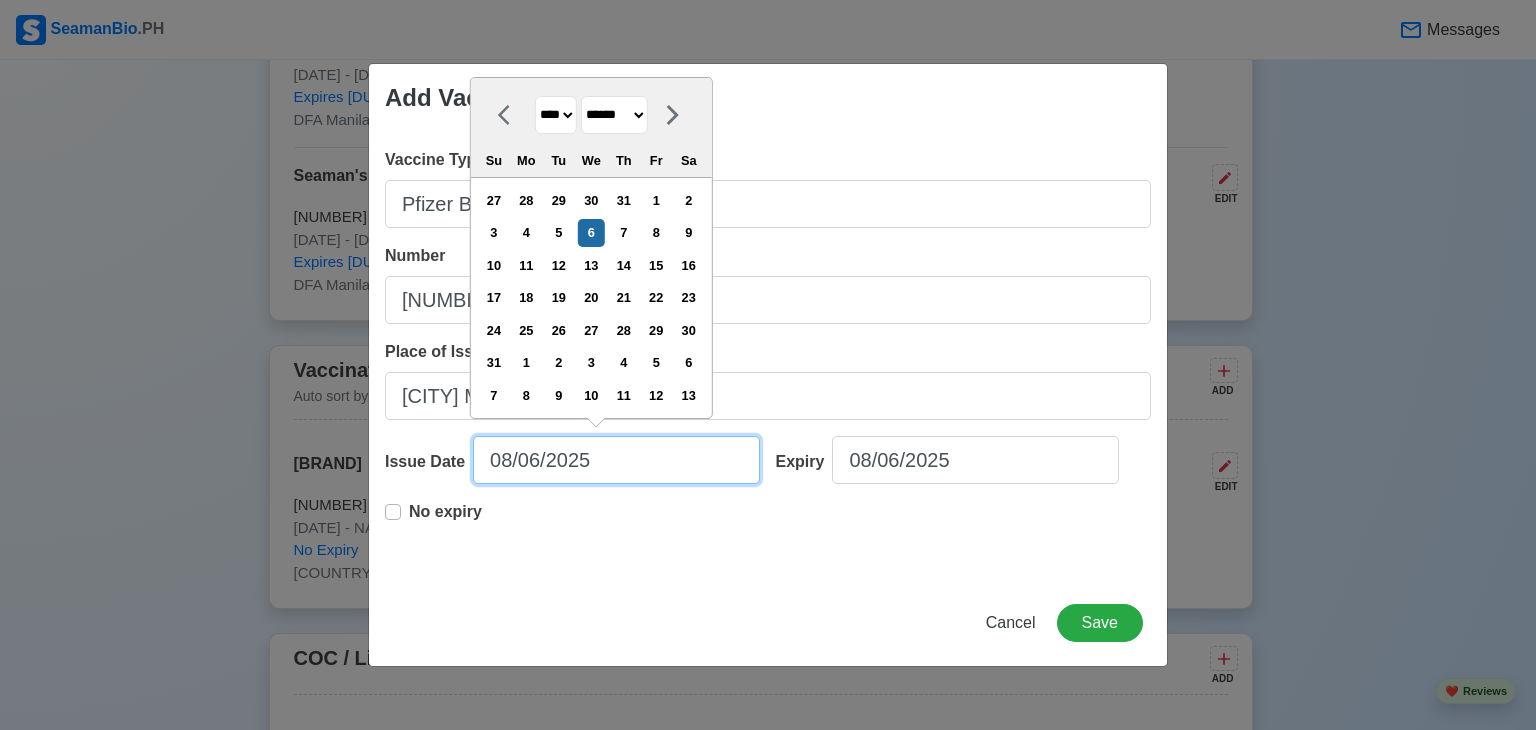 click on "08/06/2025" at bounding box center (616, 460) 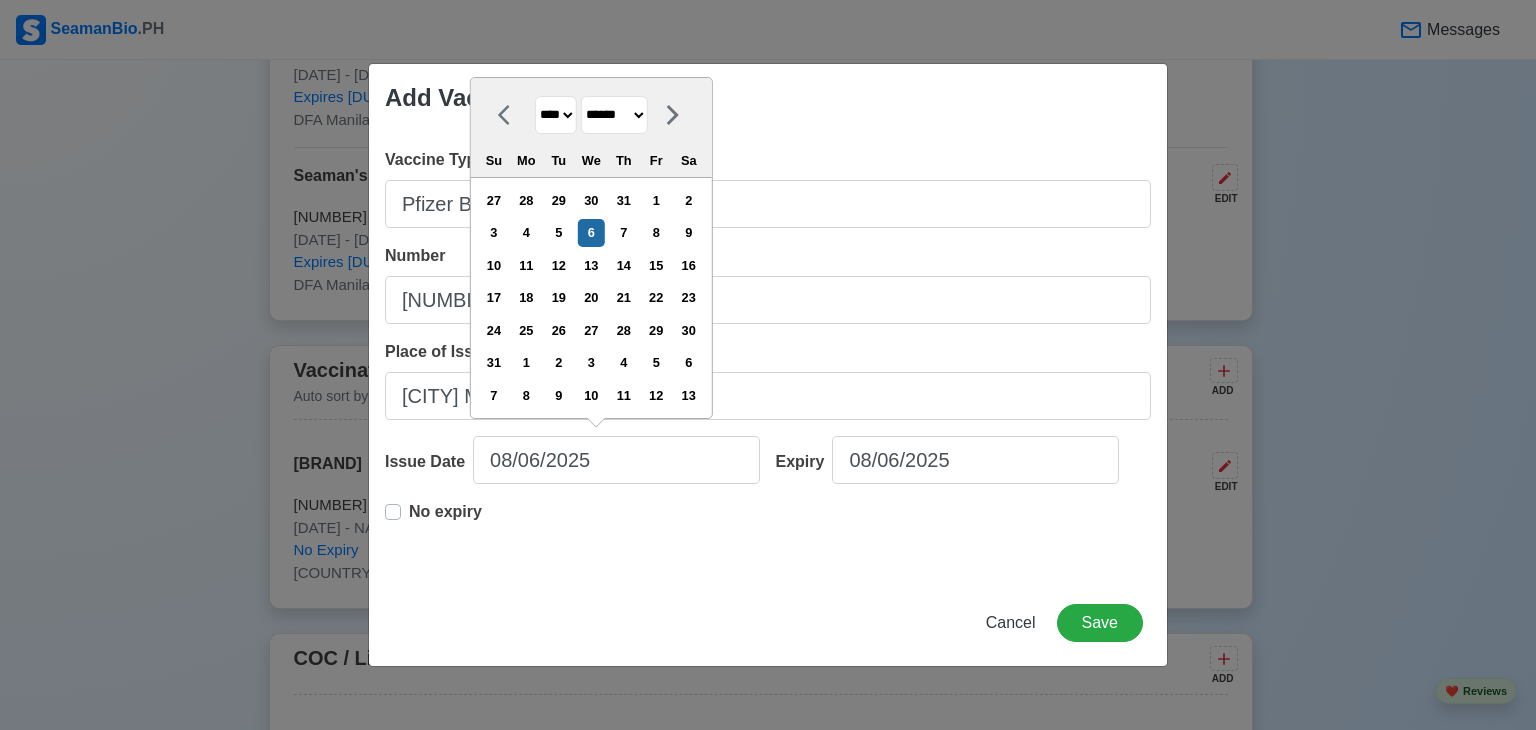 click on "******* ******** ***** ***** *** **** **** ****** ********* ******* ******** ********" at bounding box center [614, 115] 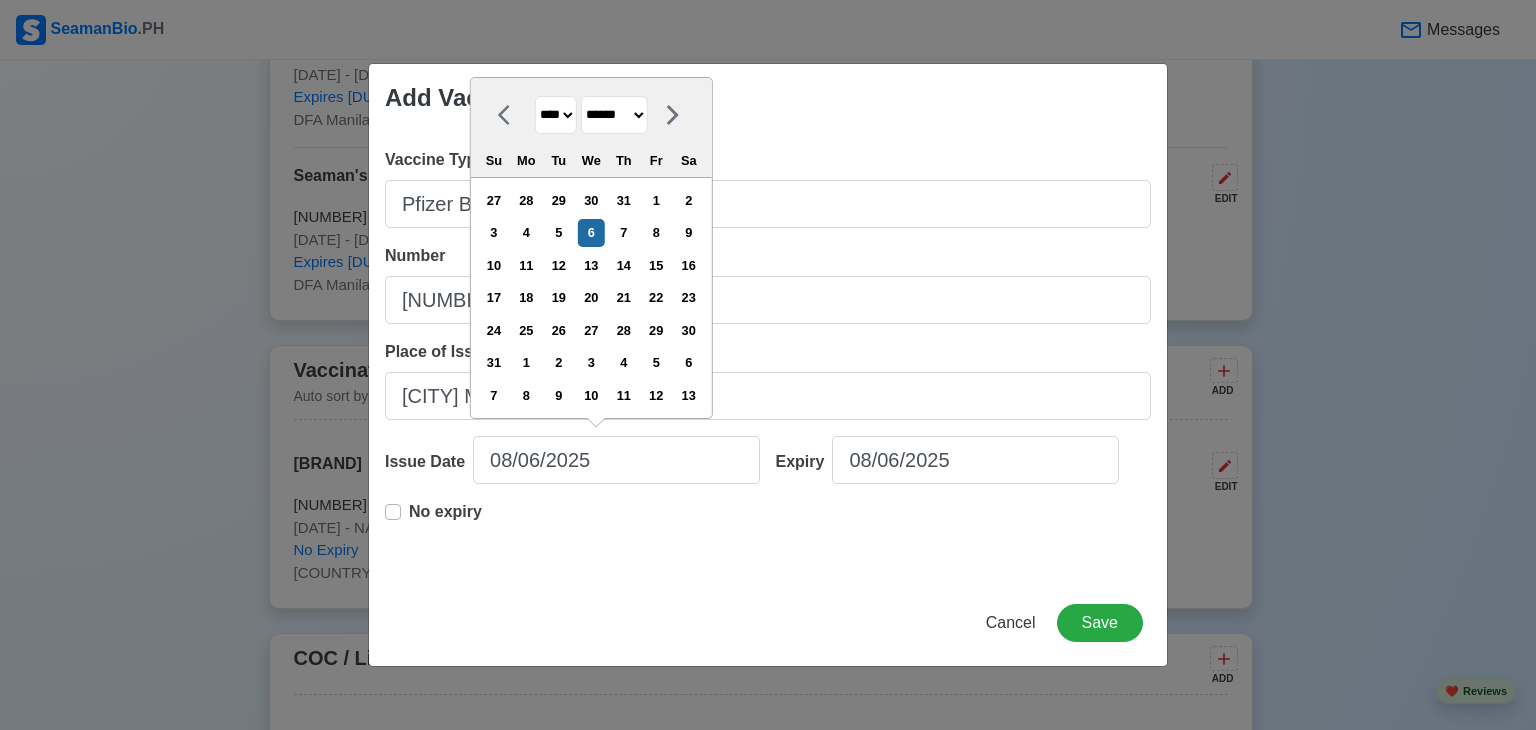 select on "*****" 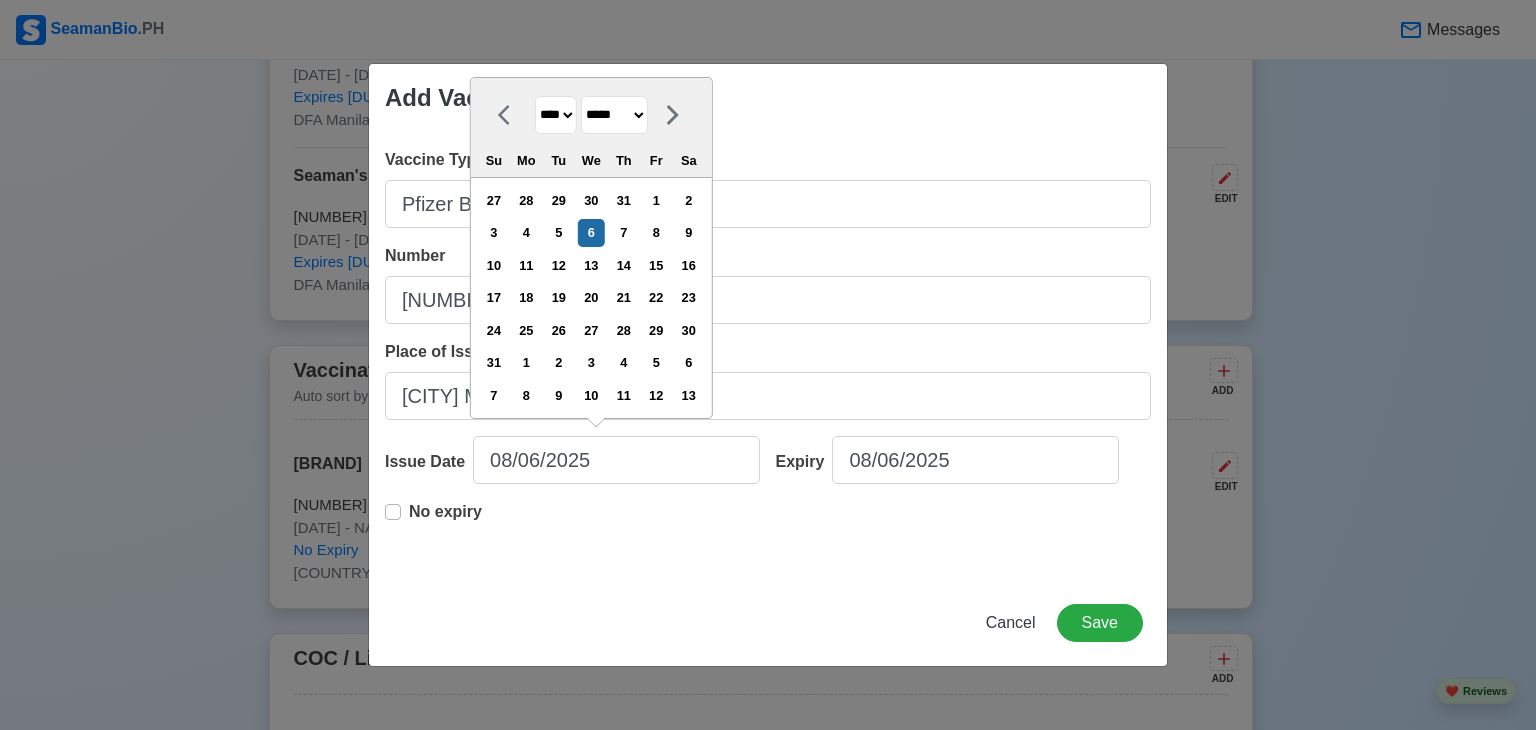 click on "******* ******** ***** ***** *** **** **** ****** ********* ******* ******** ********" at bounding box center [614, 115] 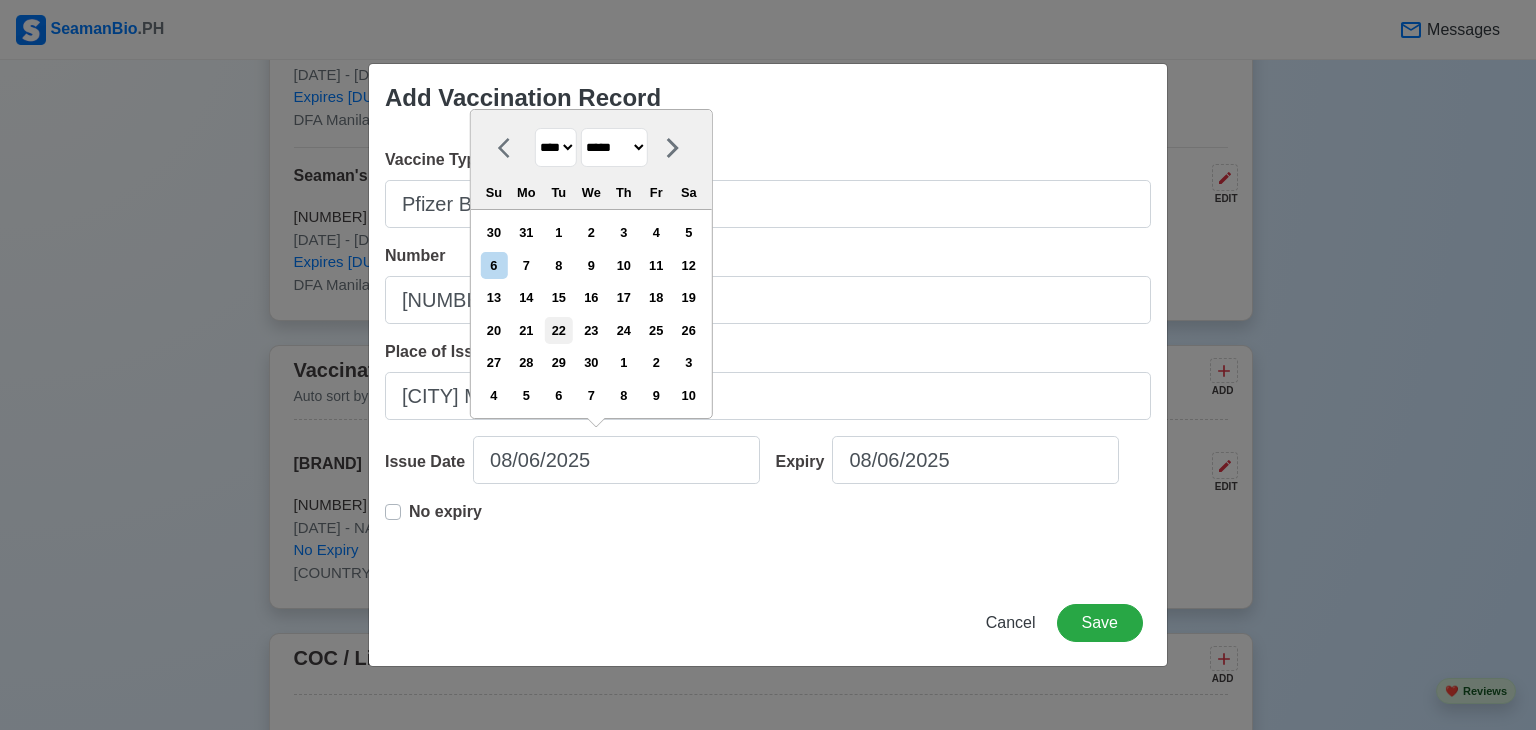 drag, startPoint x: 559, startPoint y: 163, endPoint x: 563, endPoint y: 325, distance: 162.04938 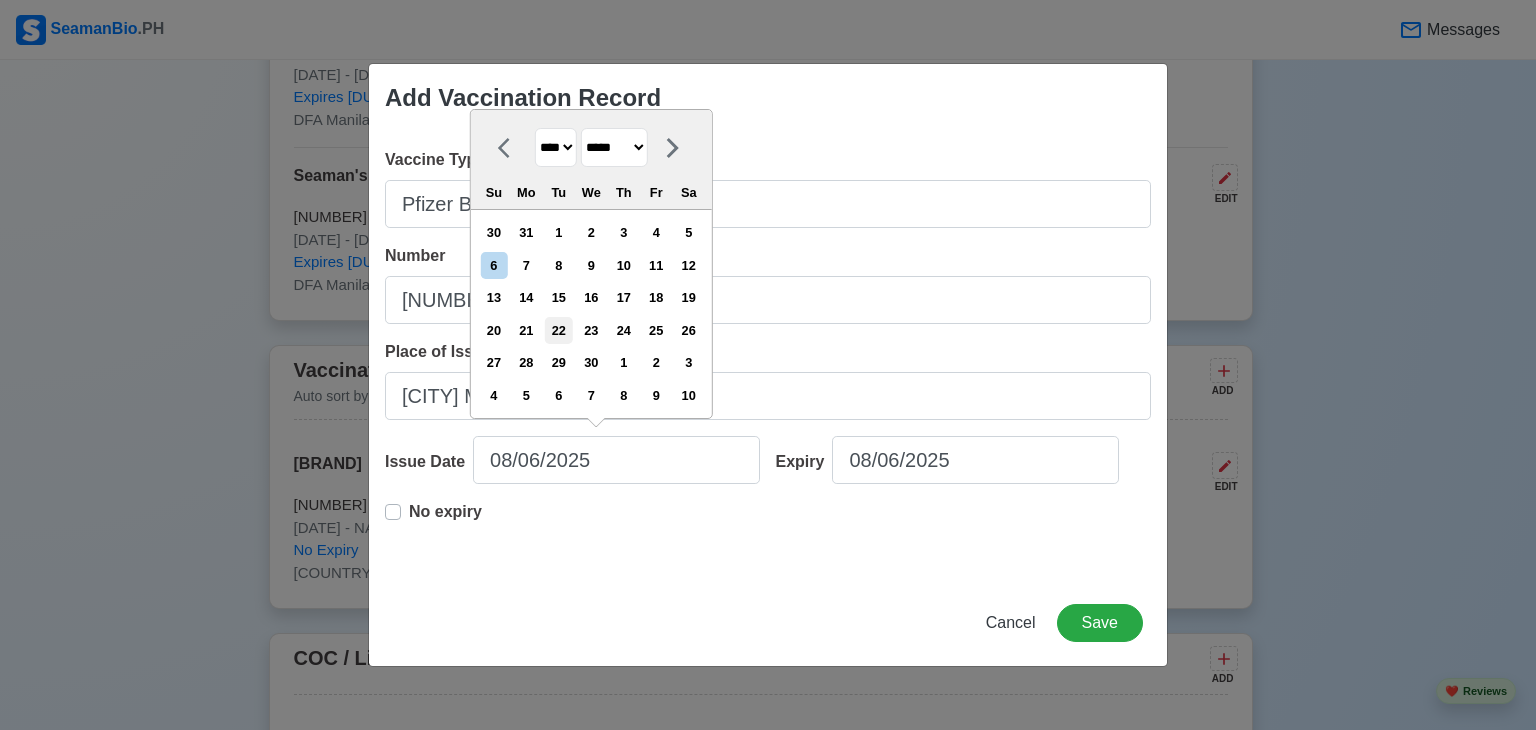 select on "****" 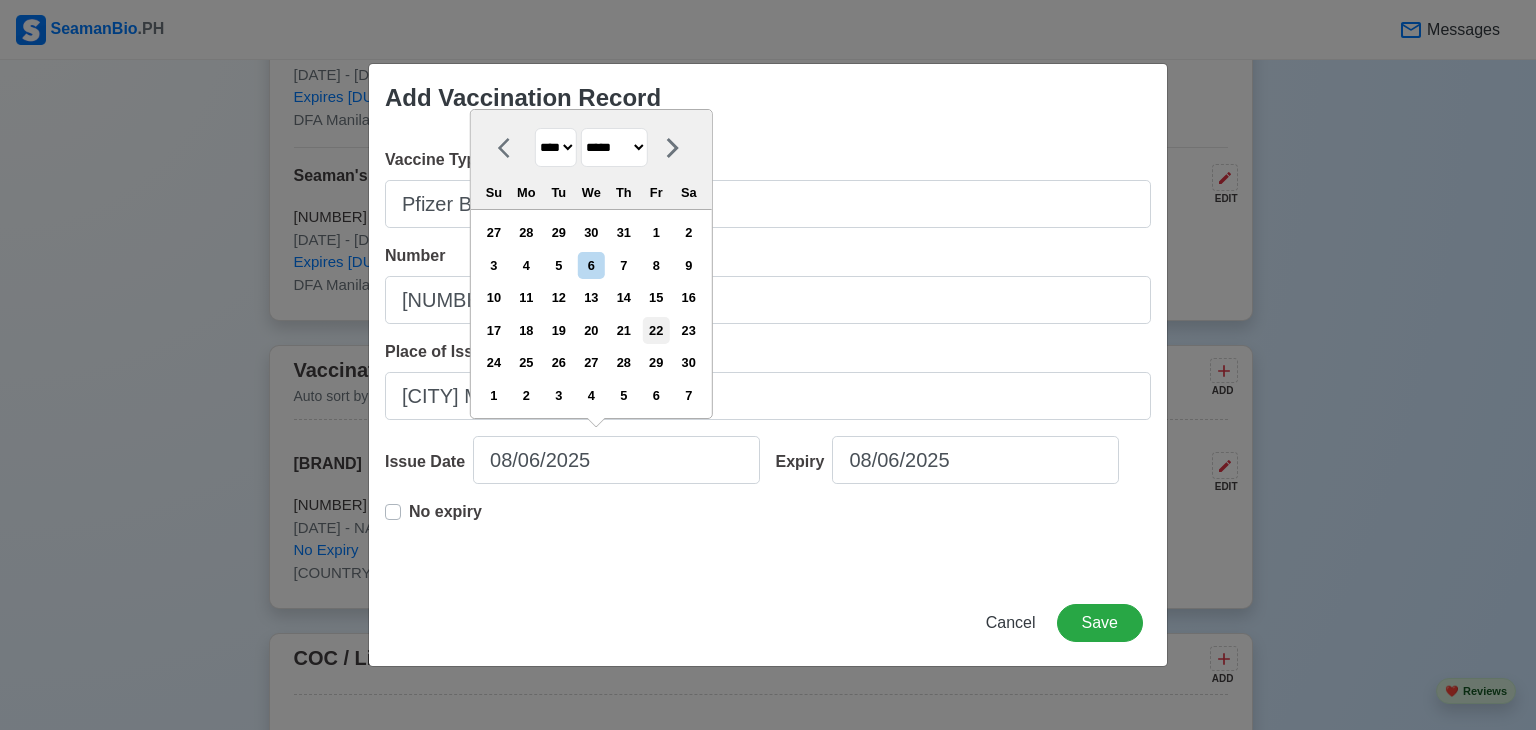click on "22" at bounding box center [656, 330] 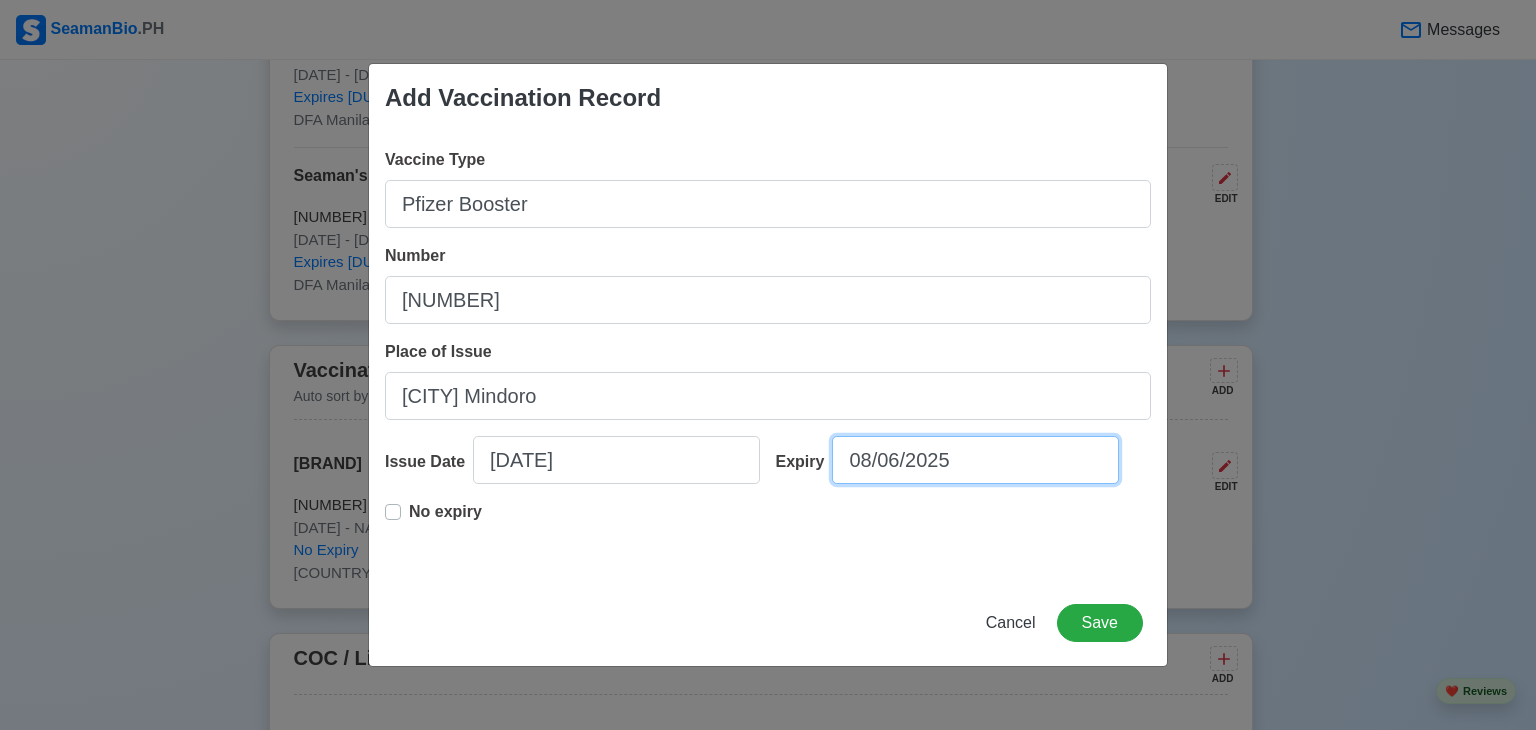 select on "****" 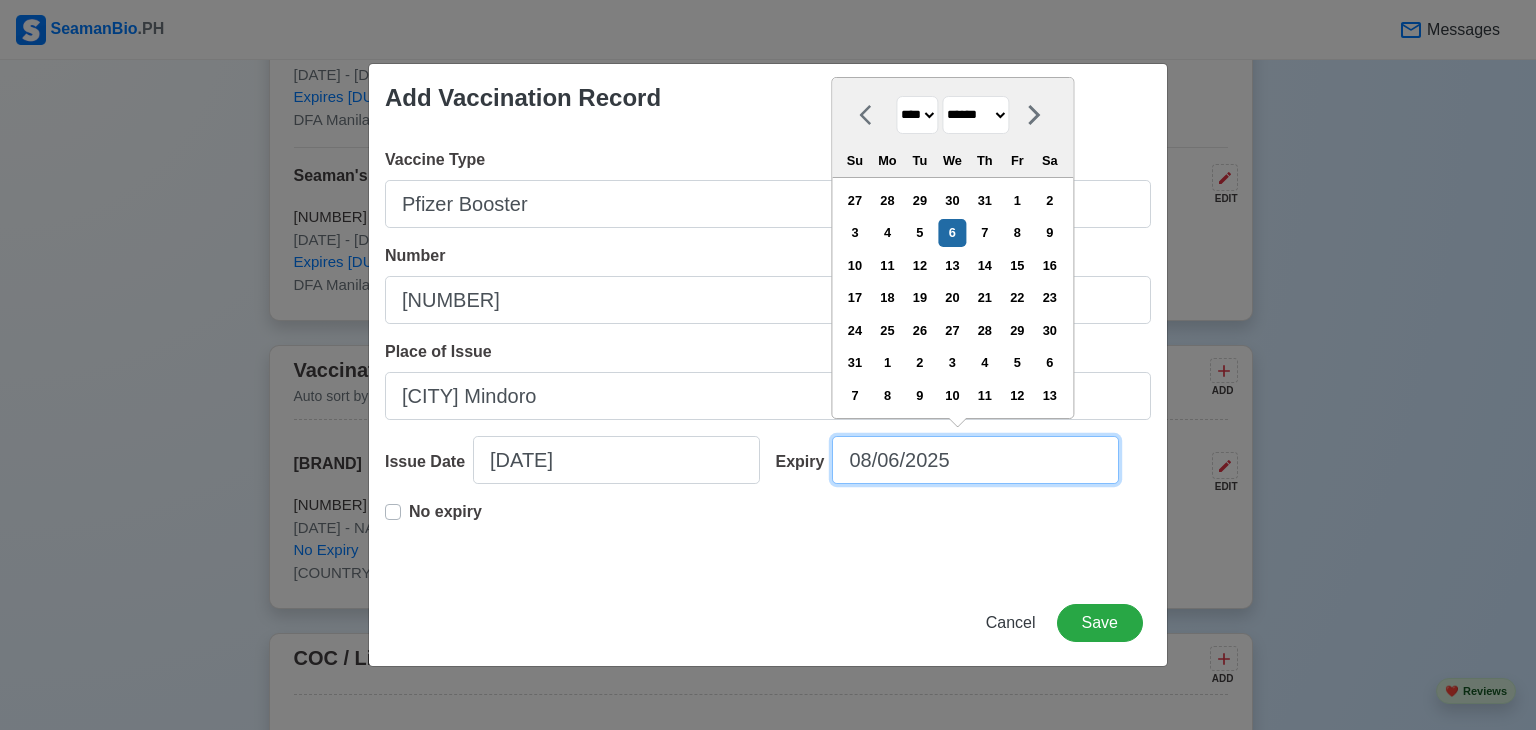 click on "08/06/2025" at bounding box center (975, 460) 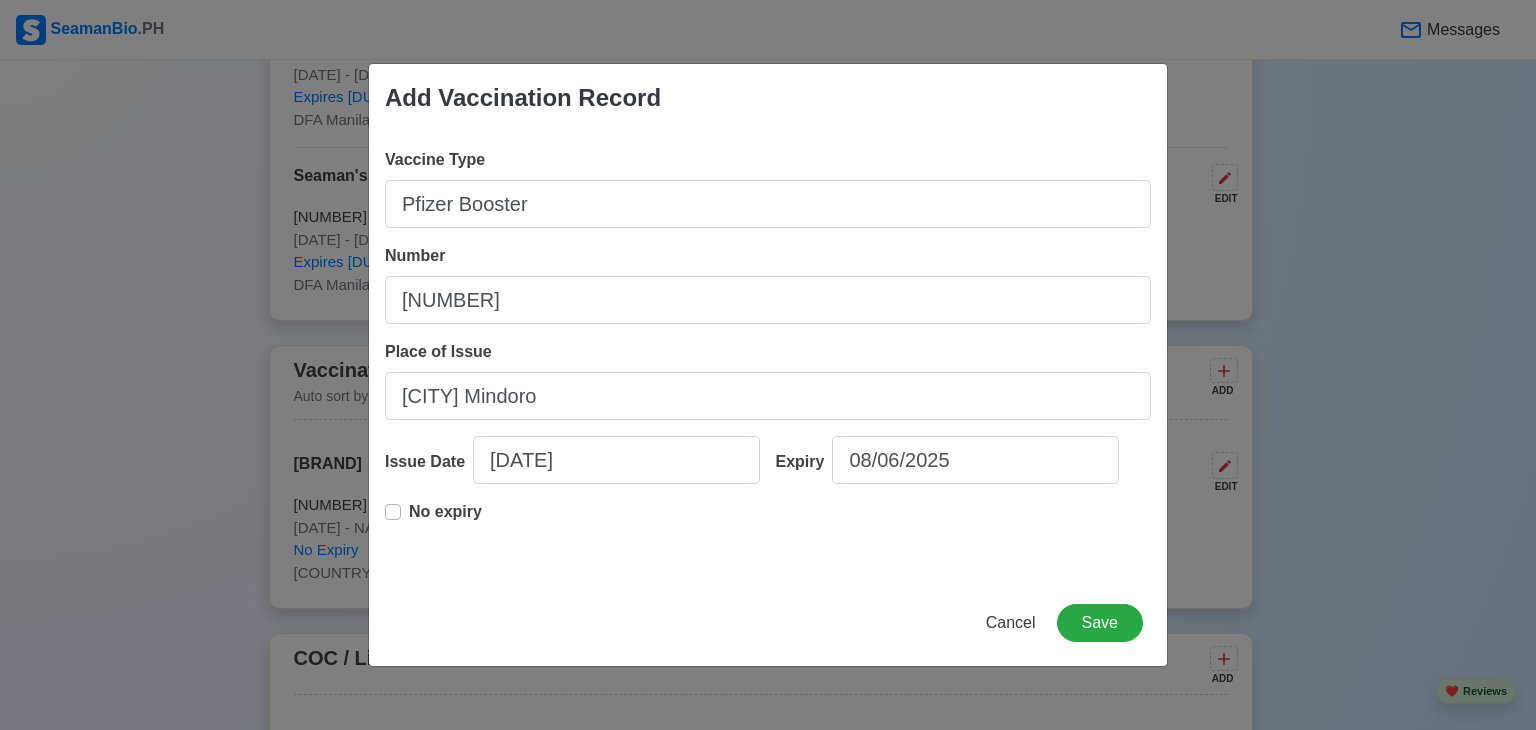 click on "No expiry" at bounding box center (768, 532) 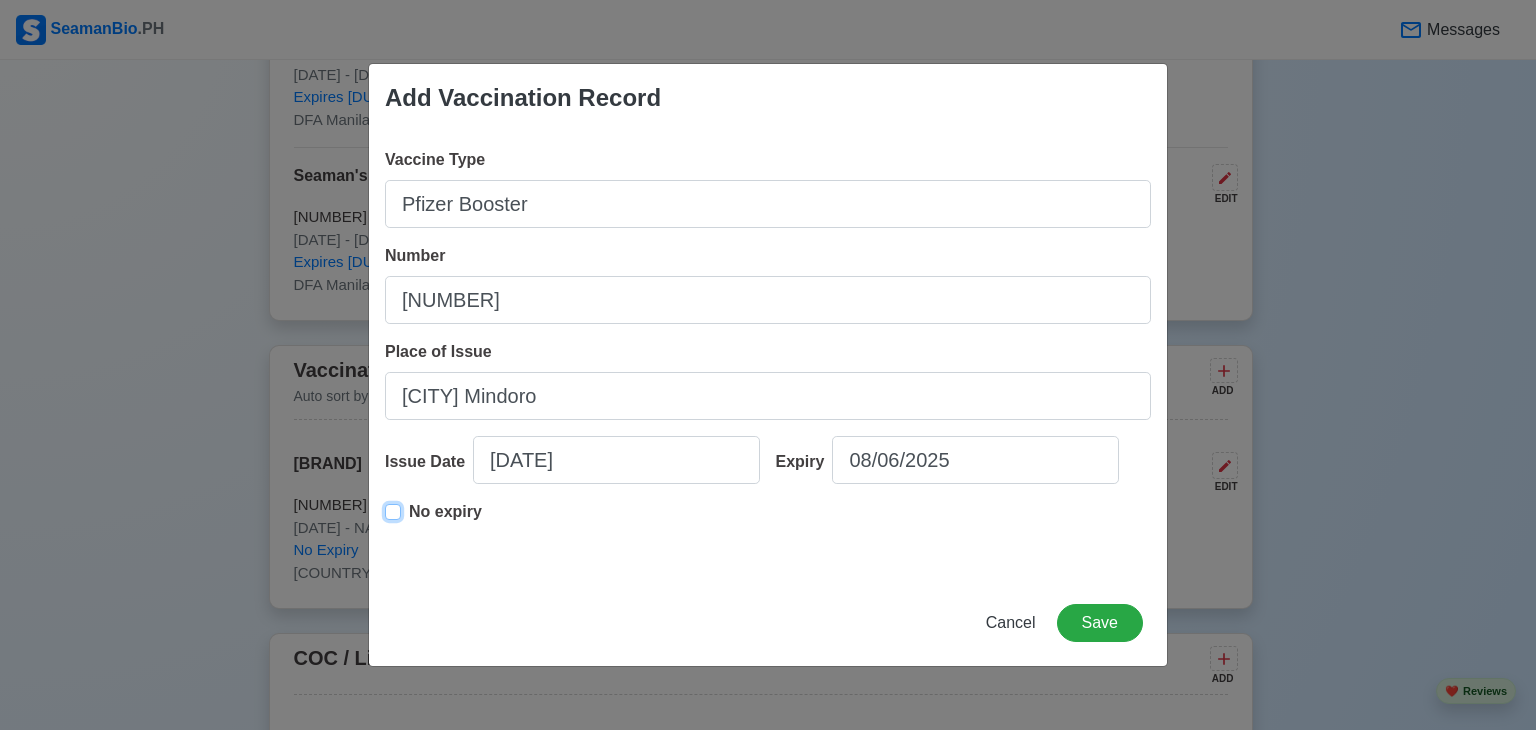 type on "[DATE]" 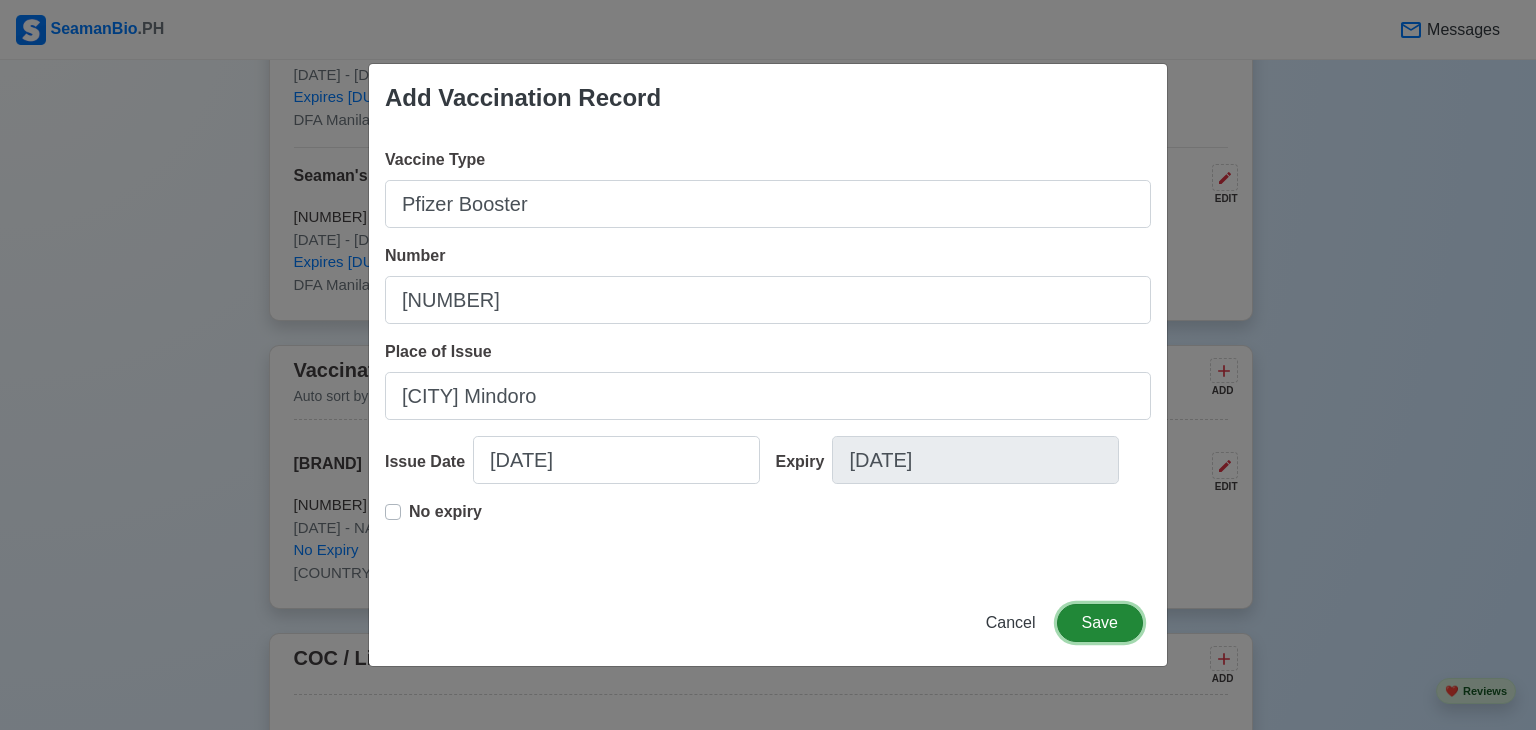 click on "Save" at bounding box center (1100, 623) 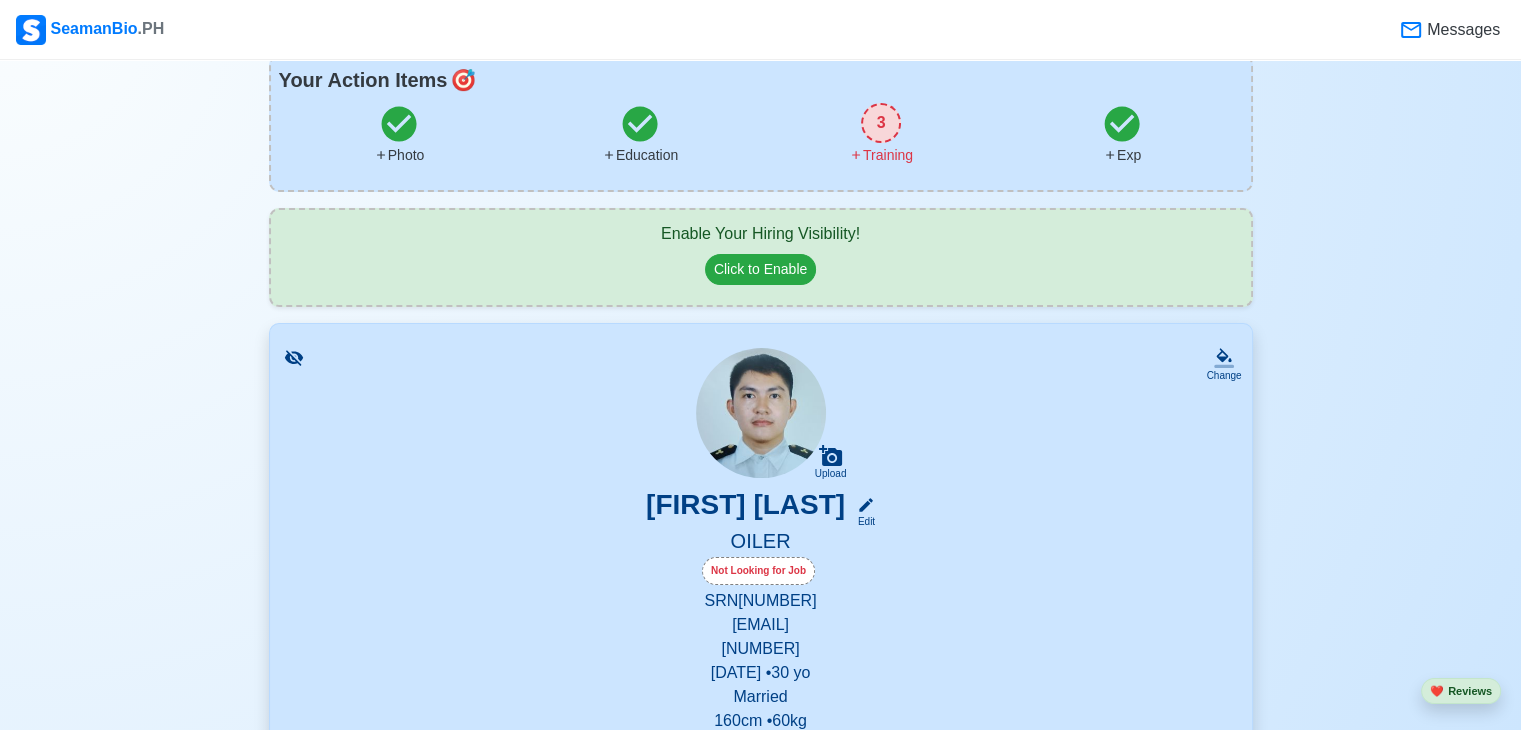 scroll, scrollTop: 142, scrollLeft: 0, axis: vertical 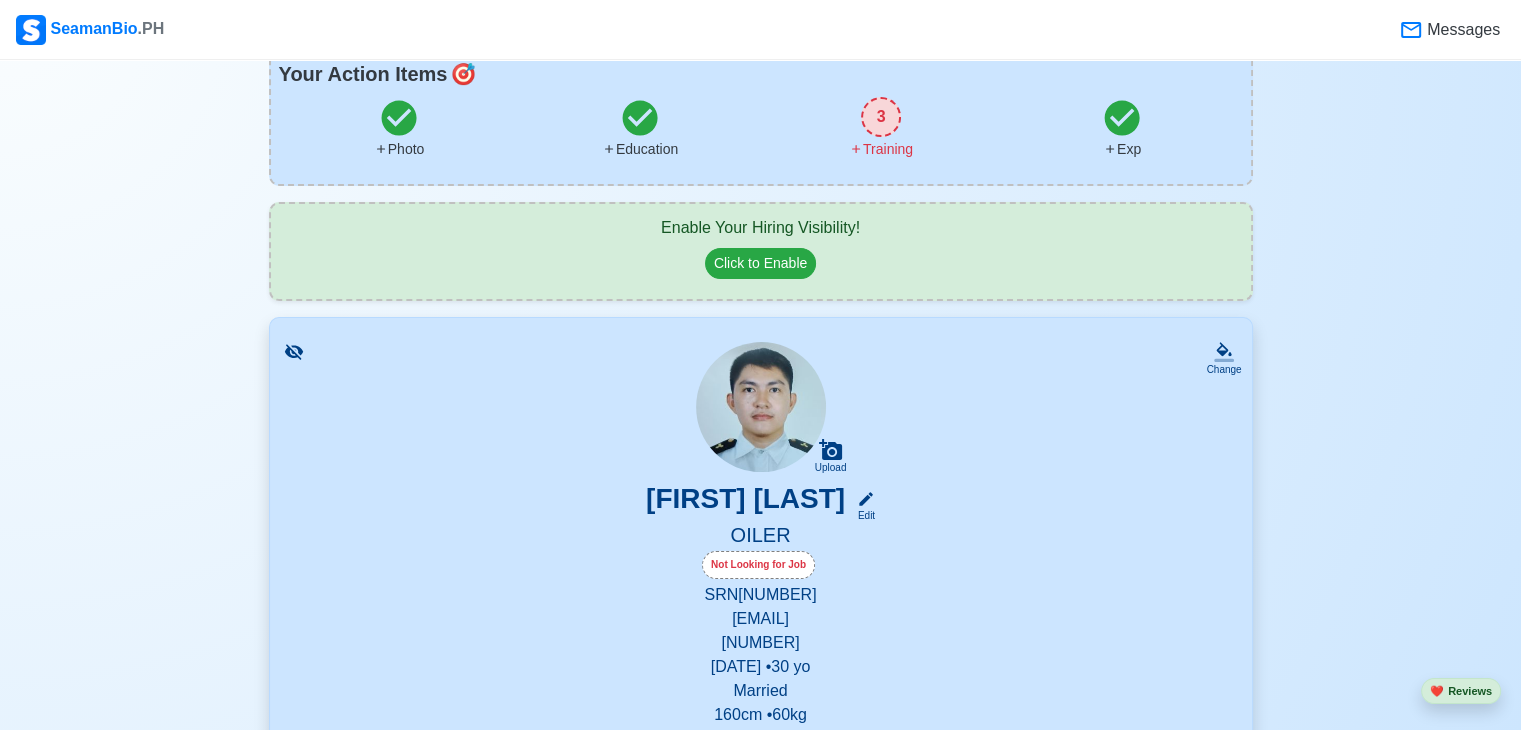 click on "Not Looking for Job" at bounding box center (758, 565) 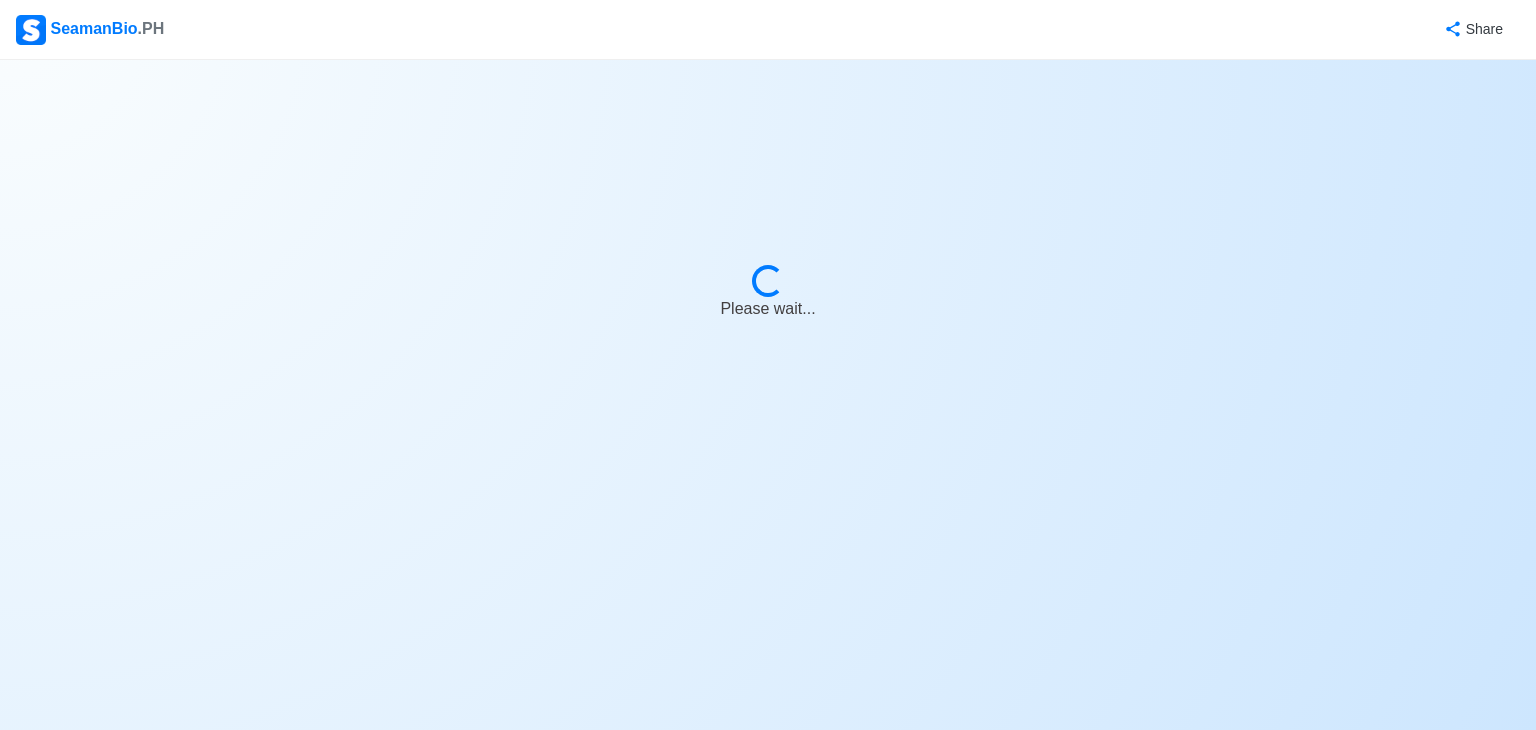 select on "Visible for Hiring" 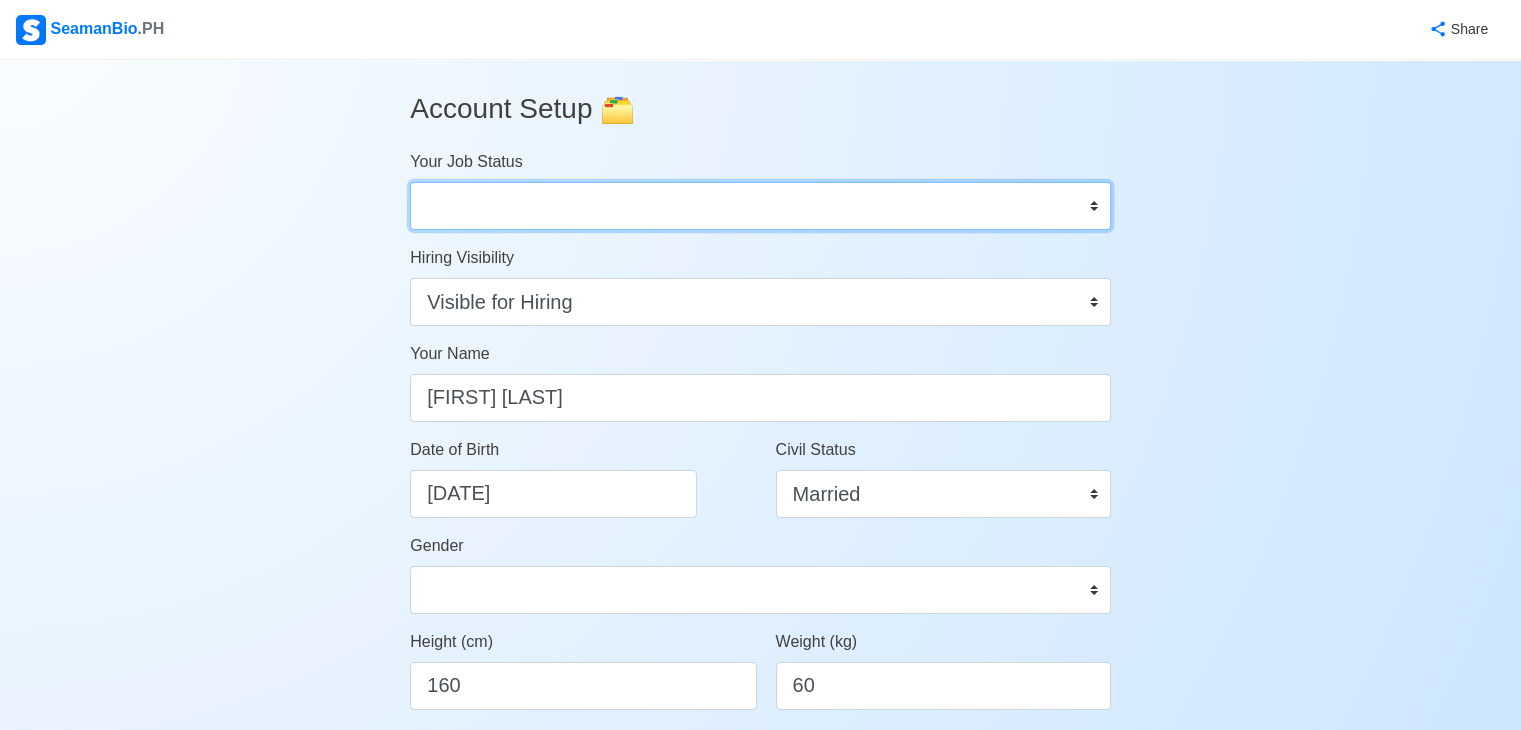 click on "Onboard Actively Looking for Job Not Looking for Job" at bounding box center (760, 206) 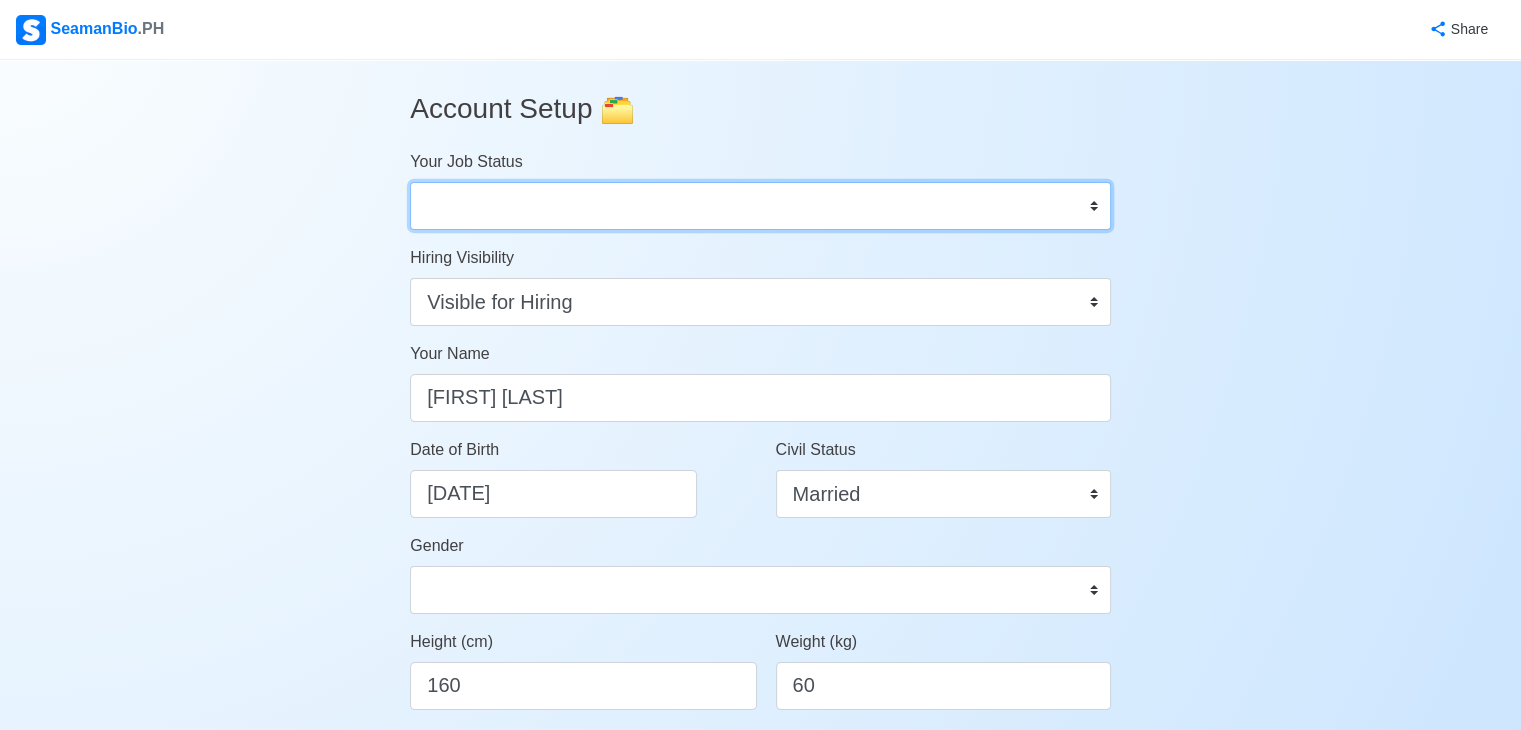 select on "Actively Looking for Job" 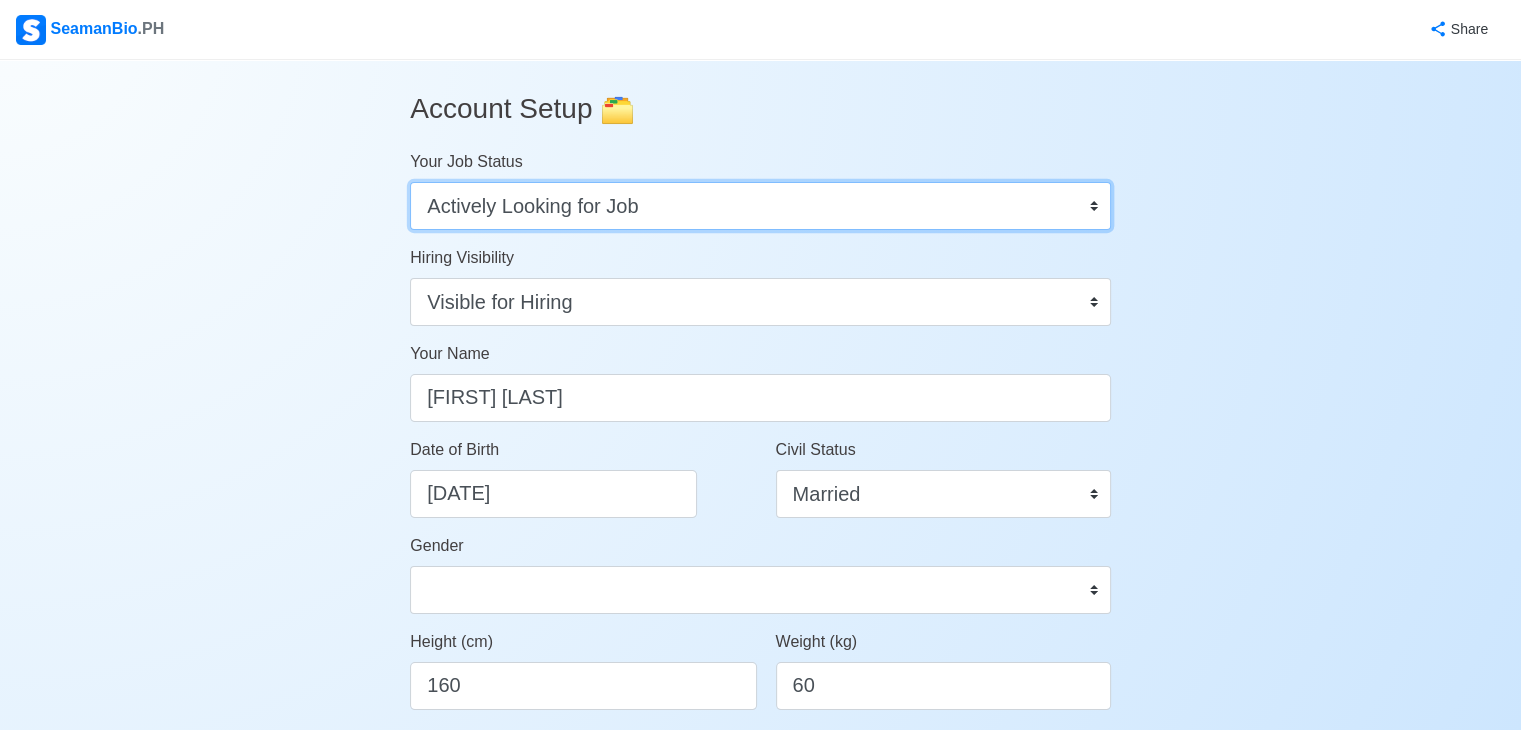 click on "Onboard Actively Looking for Job Not Looking for Job" at bounding box center [760, 206] 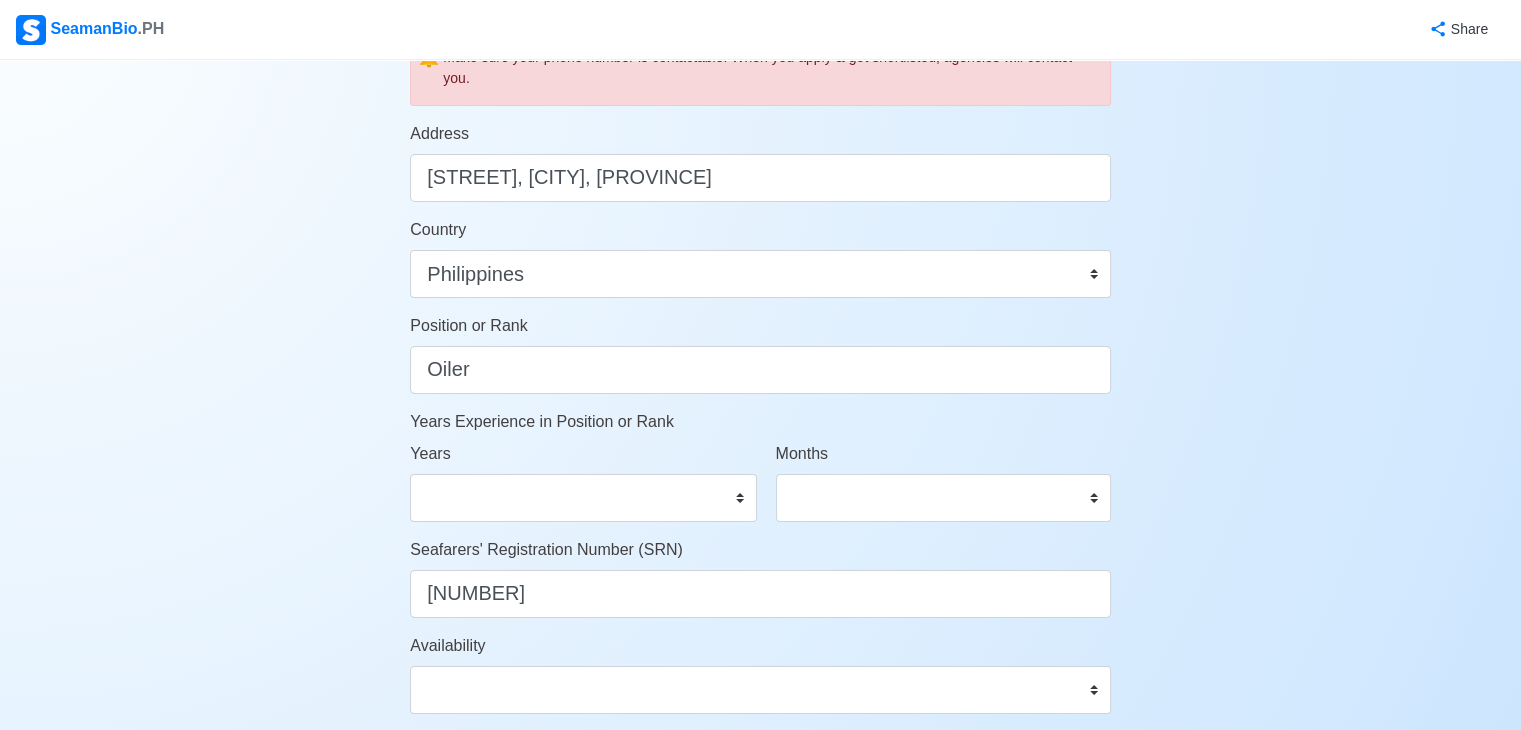 scroll, scrollTop: 785, scrollLeft: 0, axis: vertical 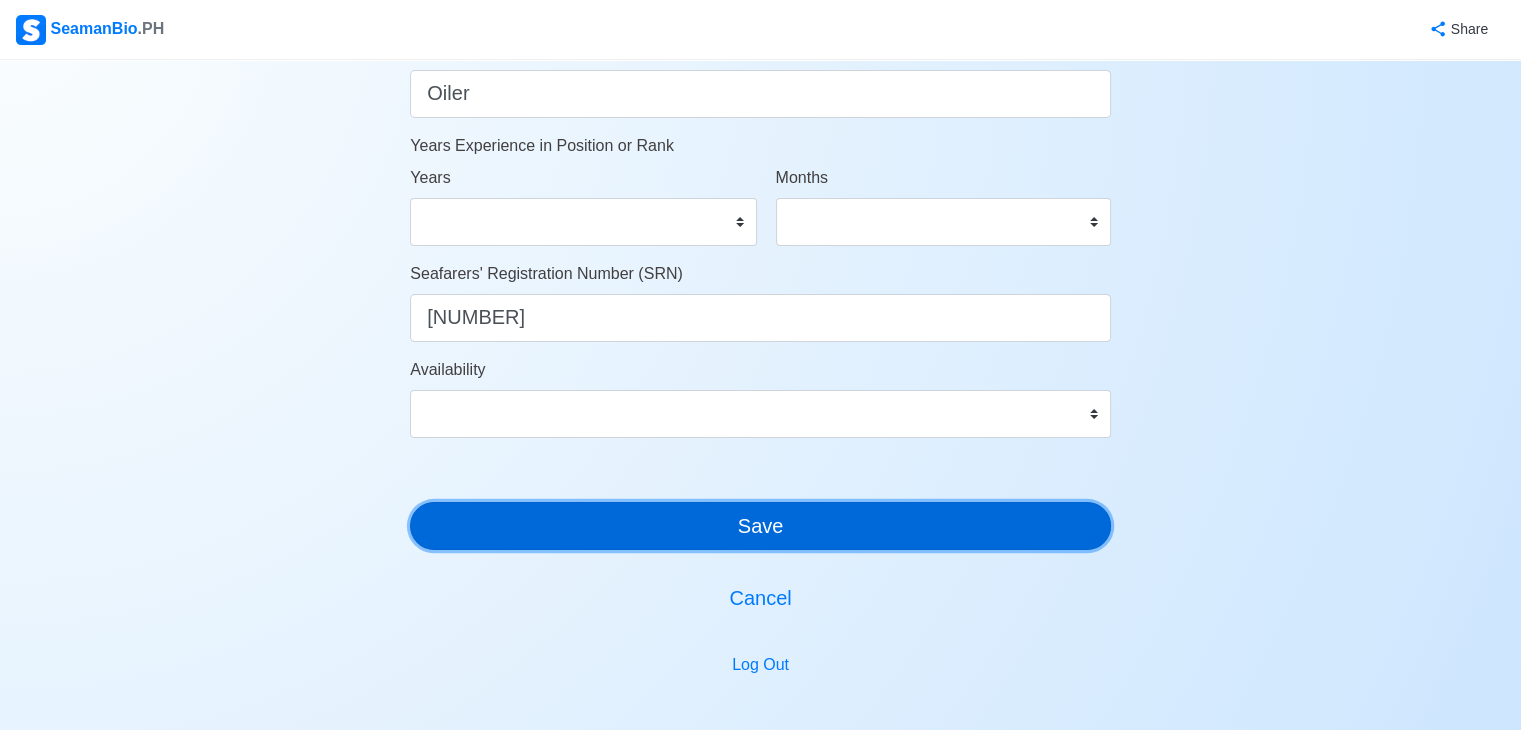 click on "Save" at bounding box center (760, 526) 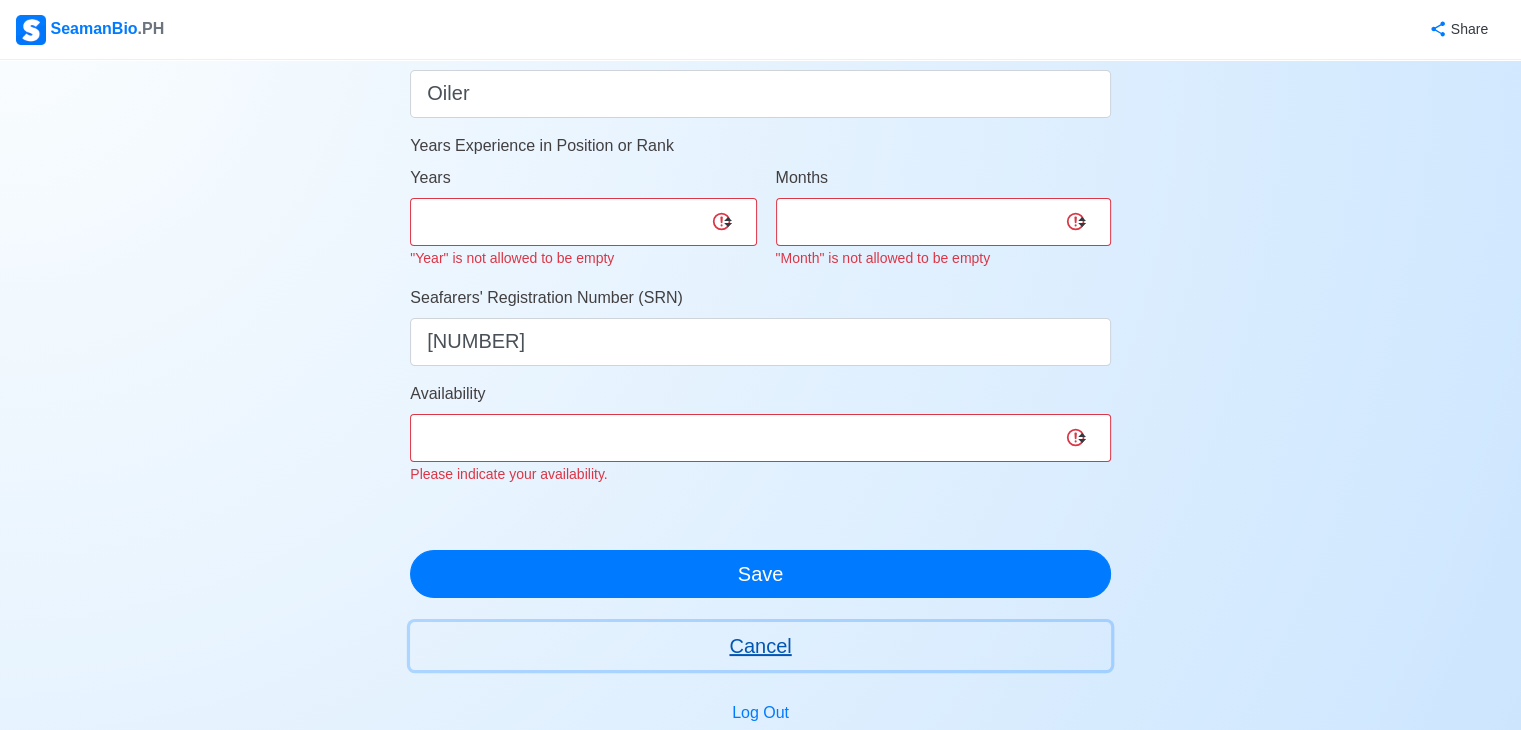click on "Cancel" at bounding box center (760, 646) 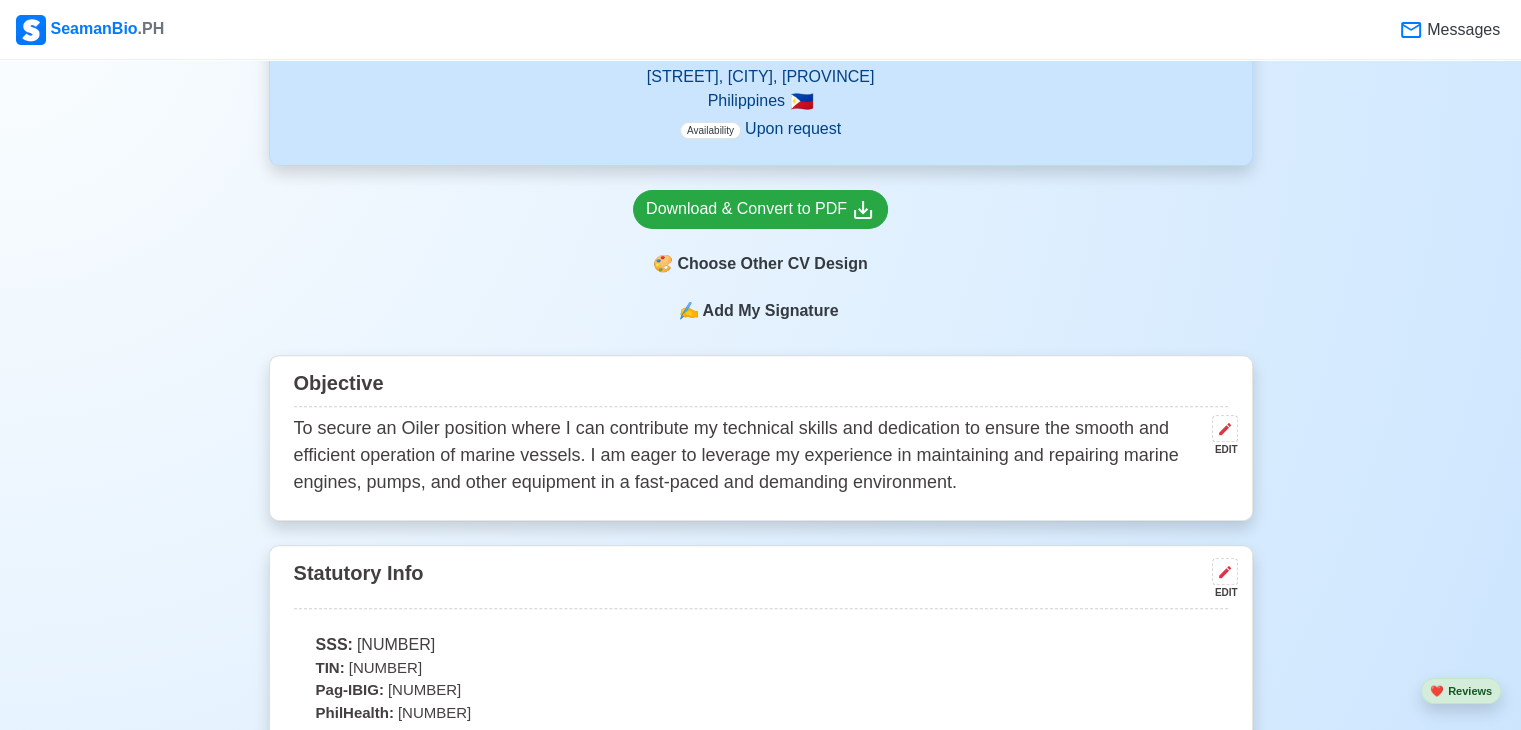 scroll, scrollTop: 696, scrollLeft: 0, axis: vertical 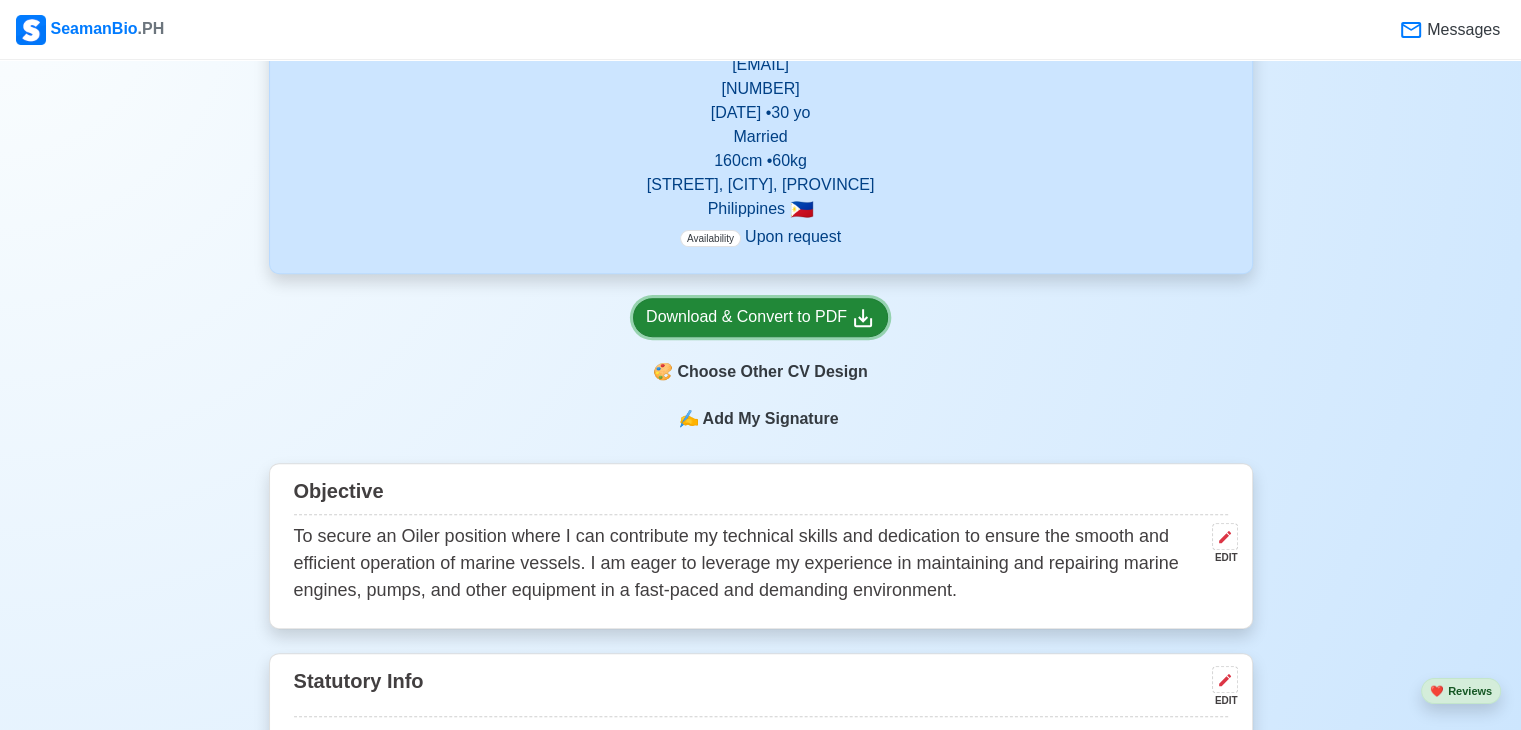 click on "Download & Convert to PDF" at bounding box center [760, 317] 